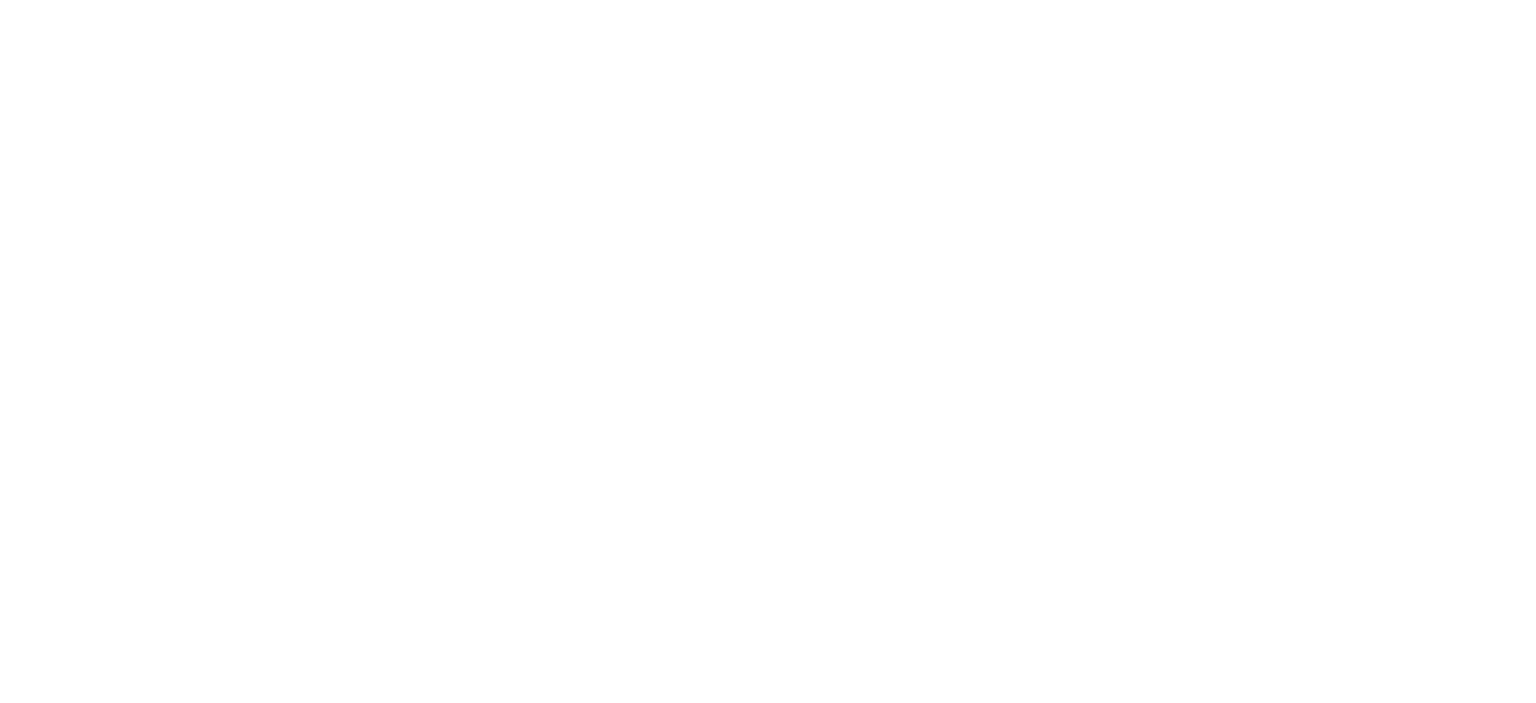 scroll, scrollTop: 0, scrollLeft: 0, axis: both 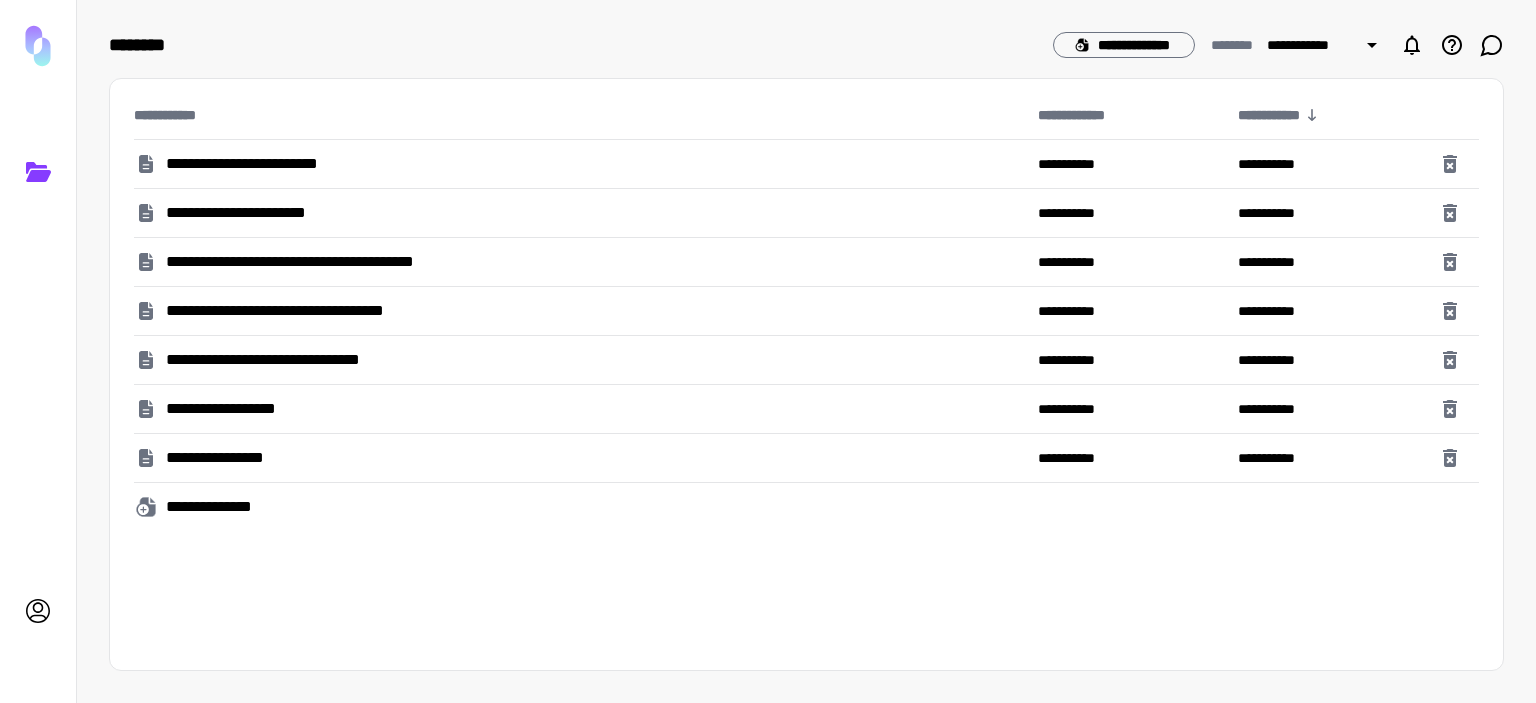 click on "**********" at bounding box center [264, 213] 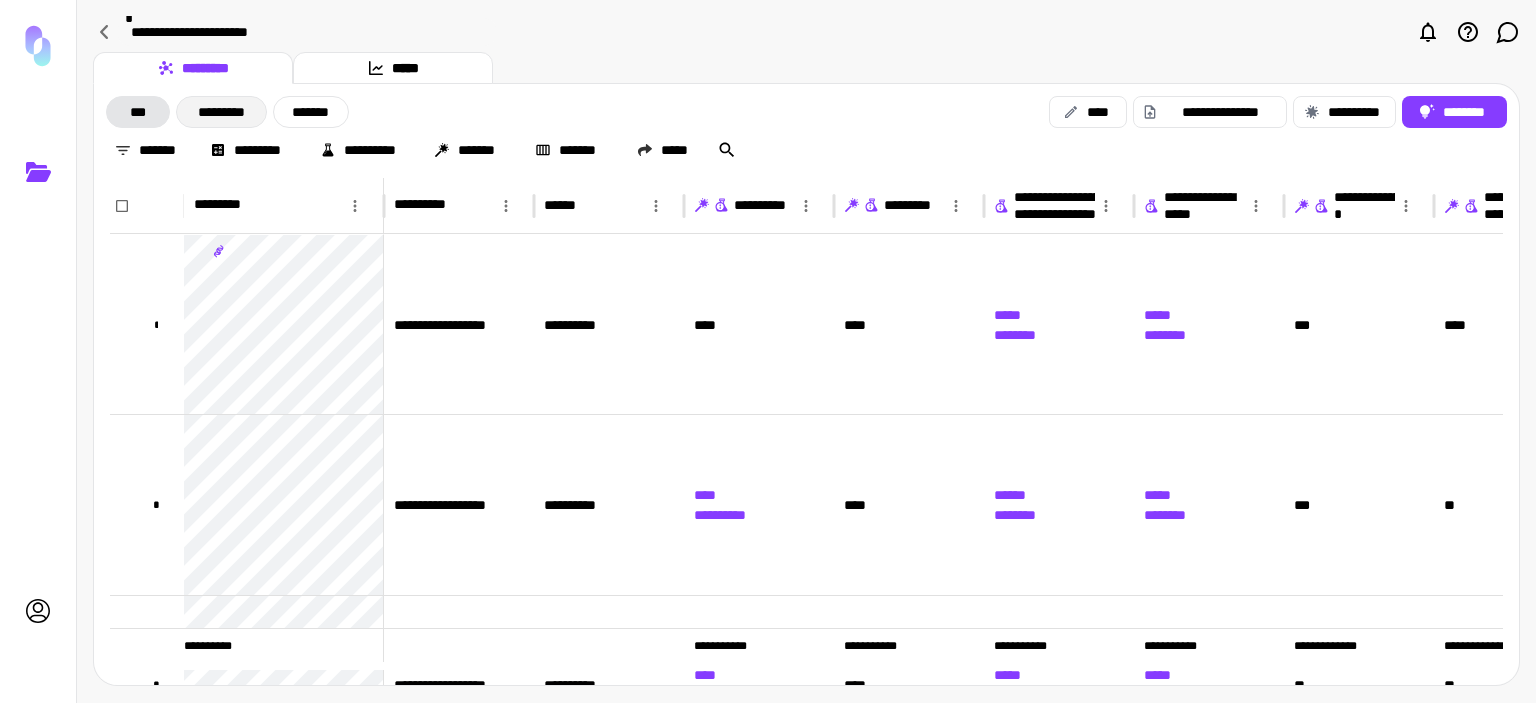 click on "*********" at bounding box center (221, 112) 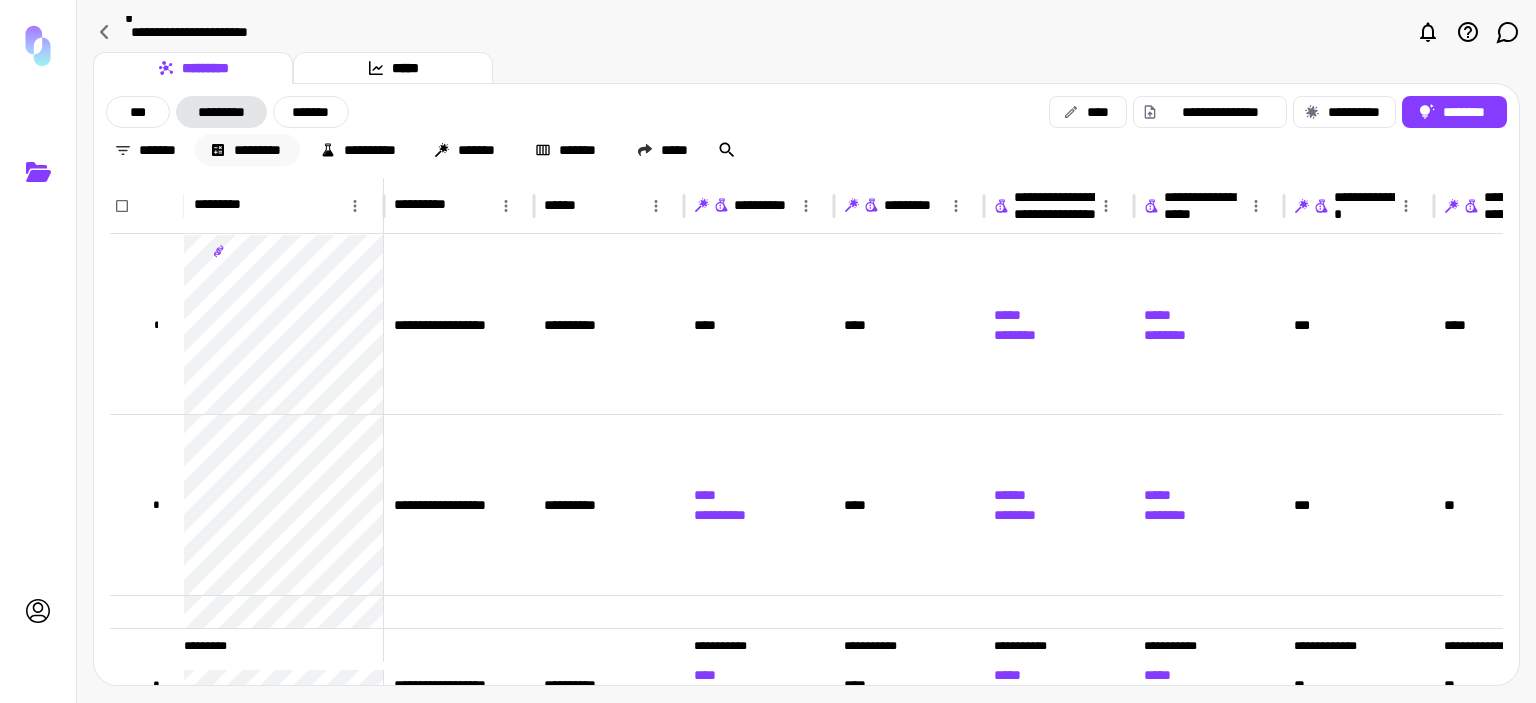 scroll, scrollTop: 644, scrollLeft: 0, axis: vertical 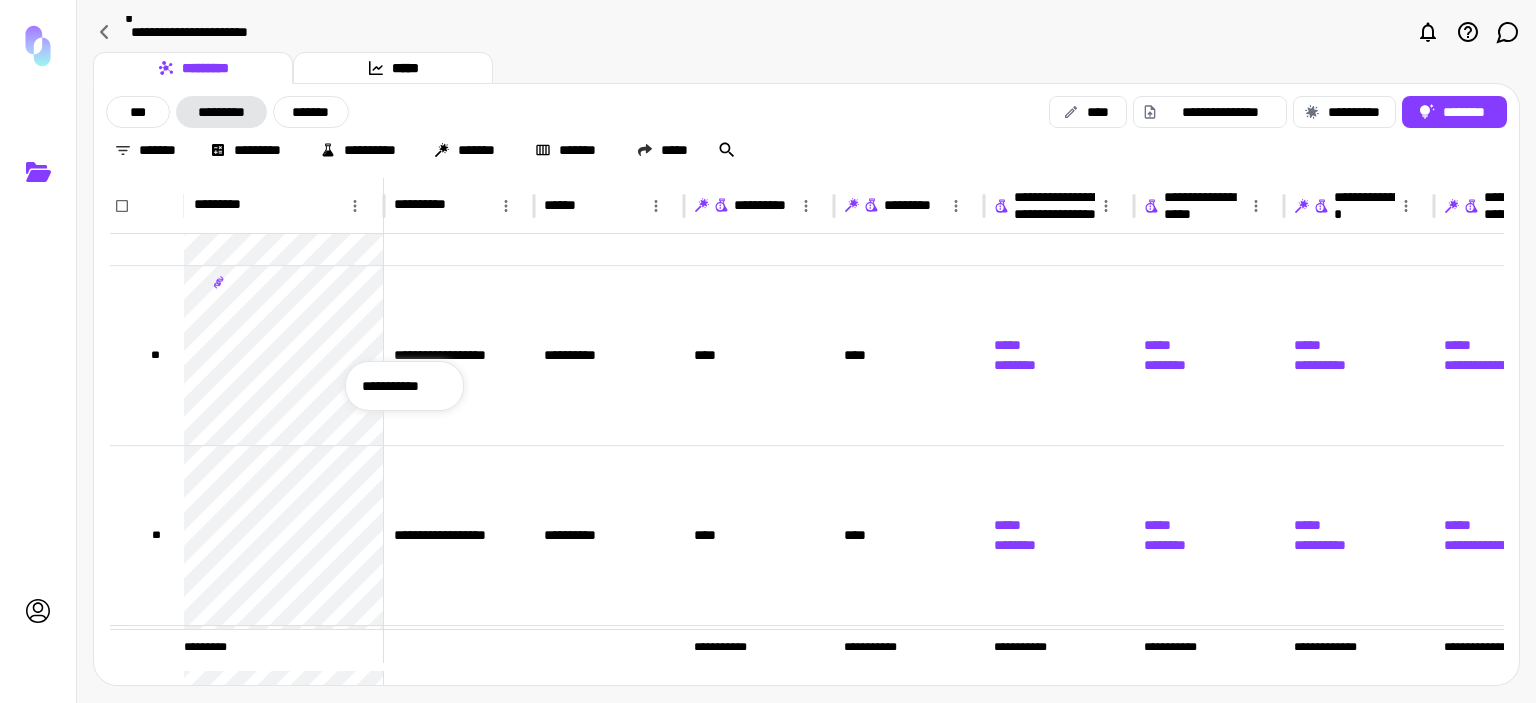 click on "**********" at bounding box center [404, 386] 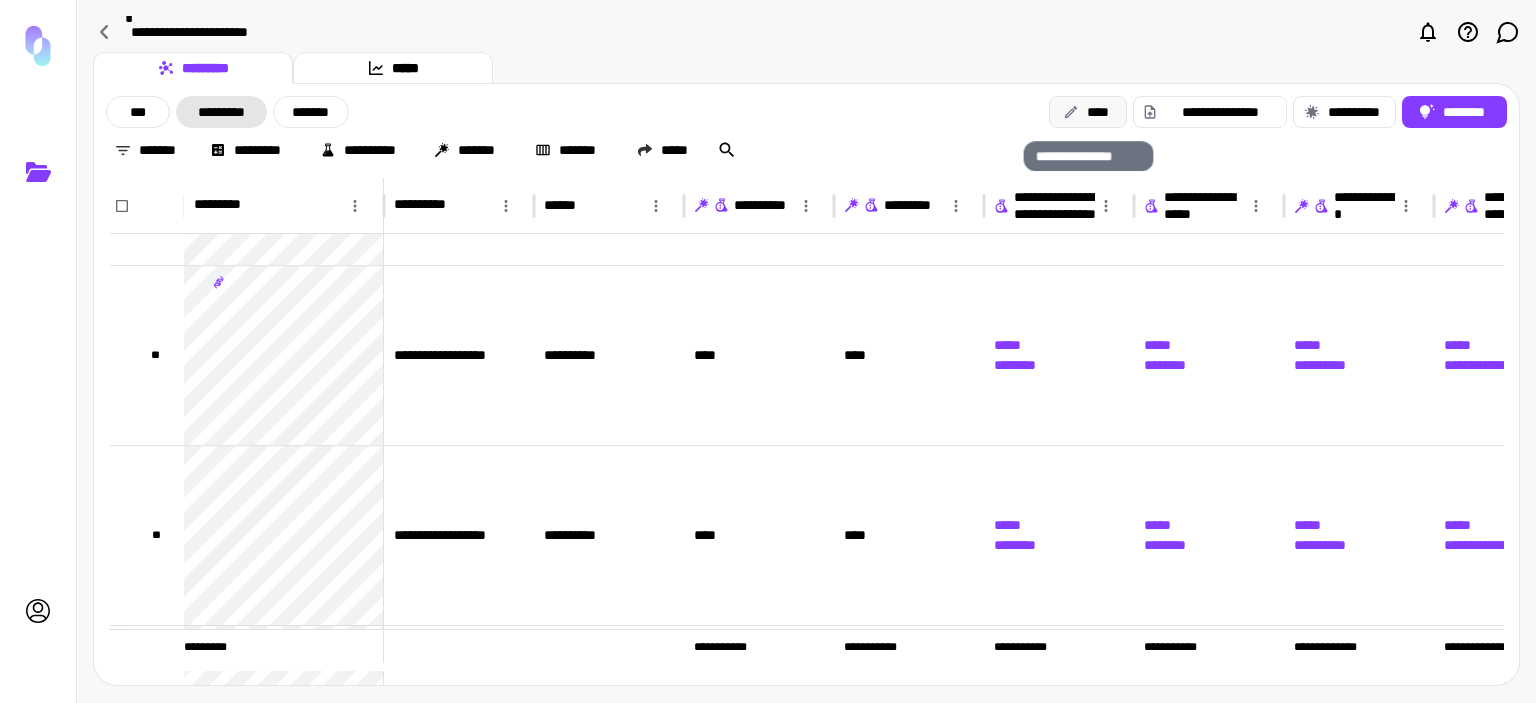 click on "****" at bounding box center [1088, 112] 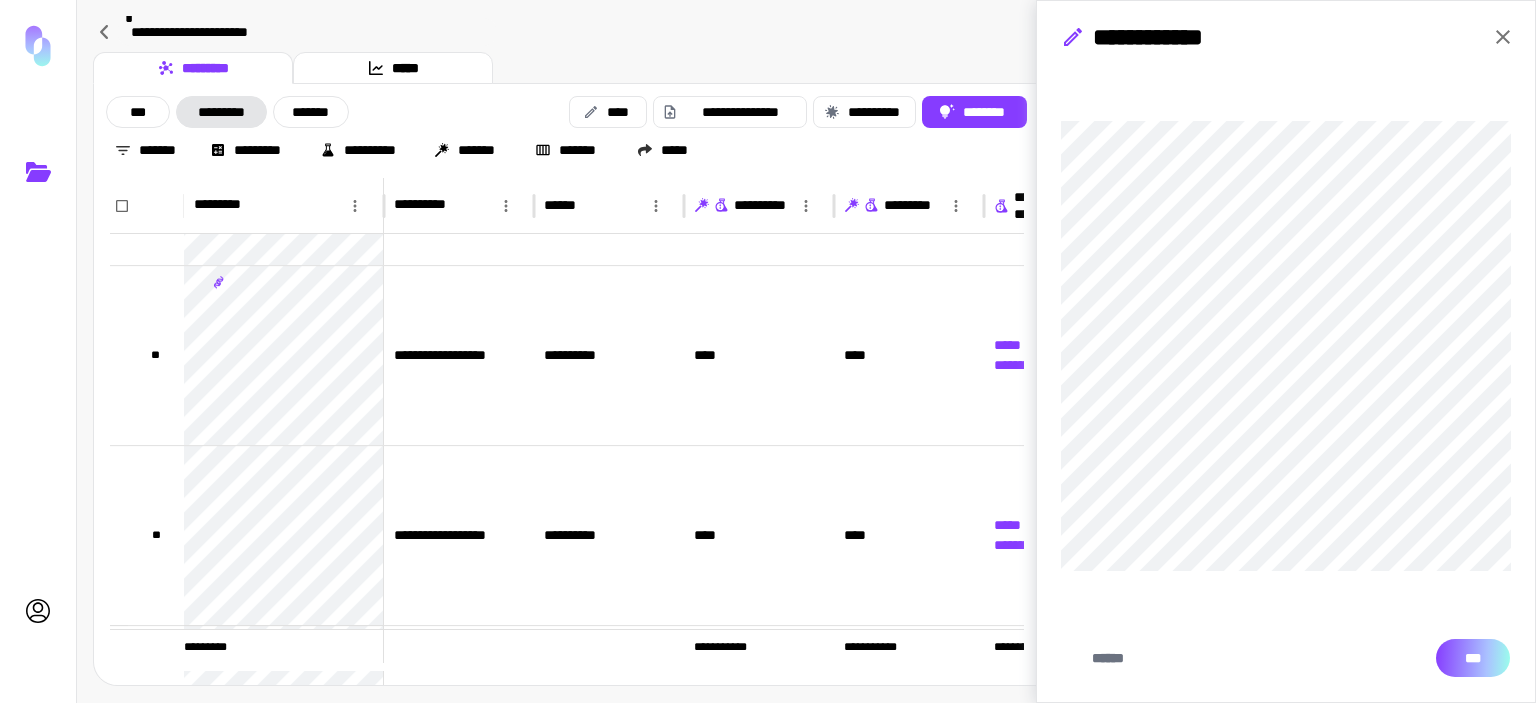 click on "***" at bounding box center [1473, 658] 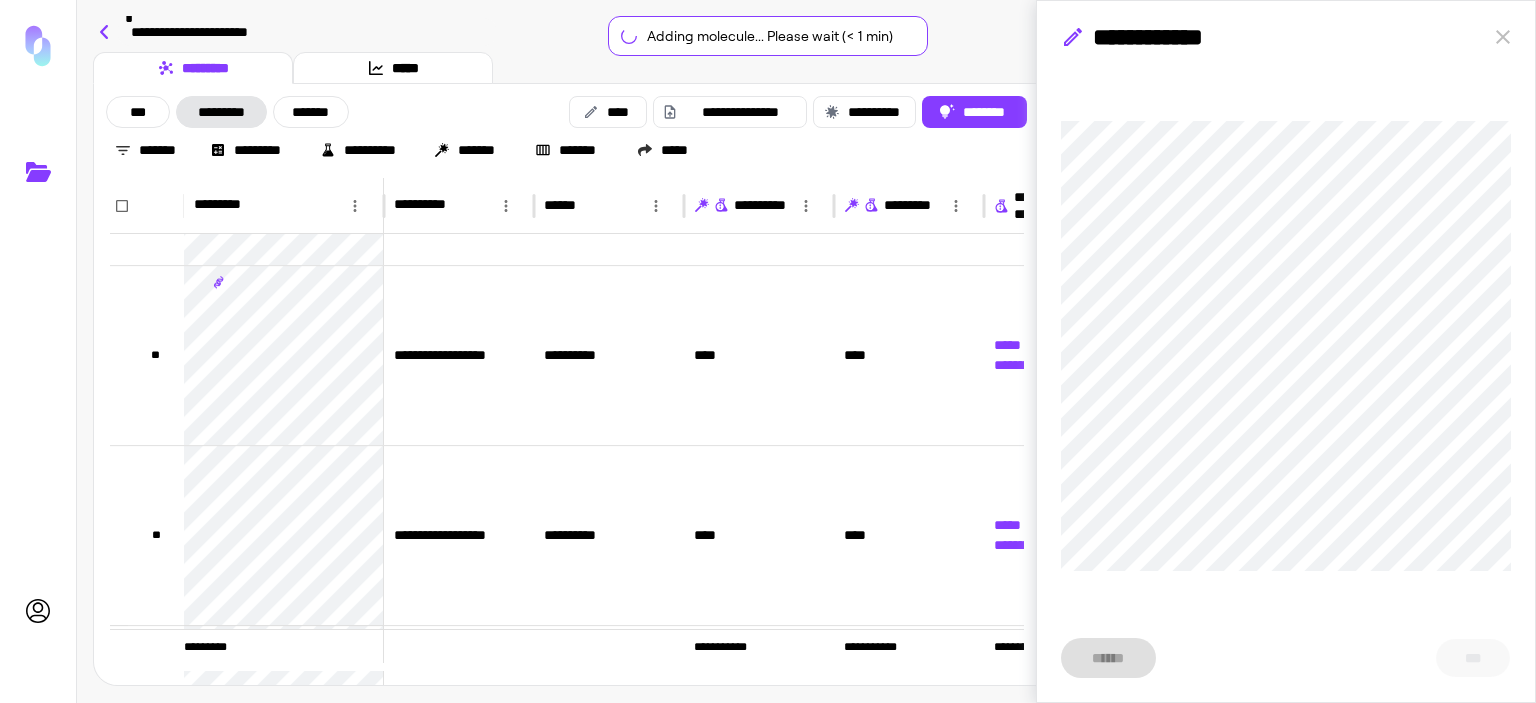 click 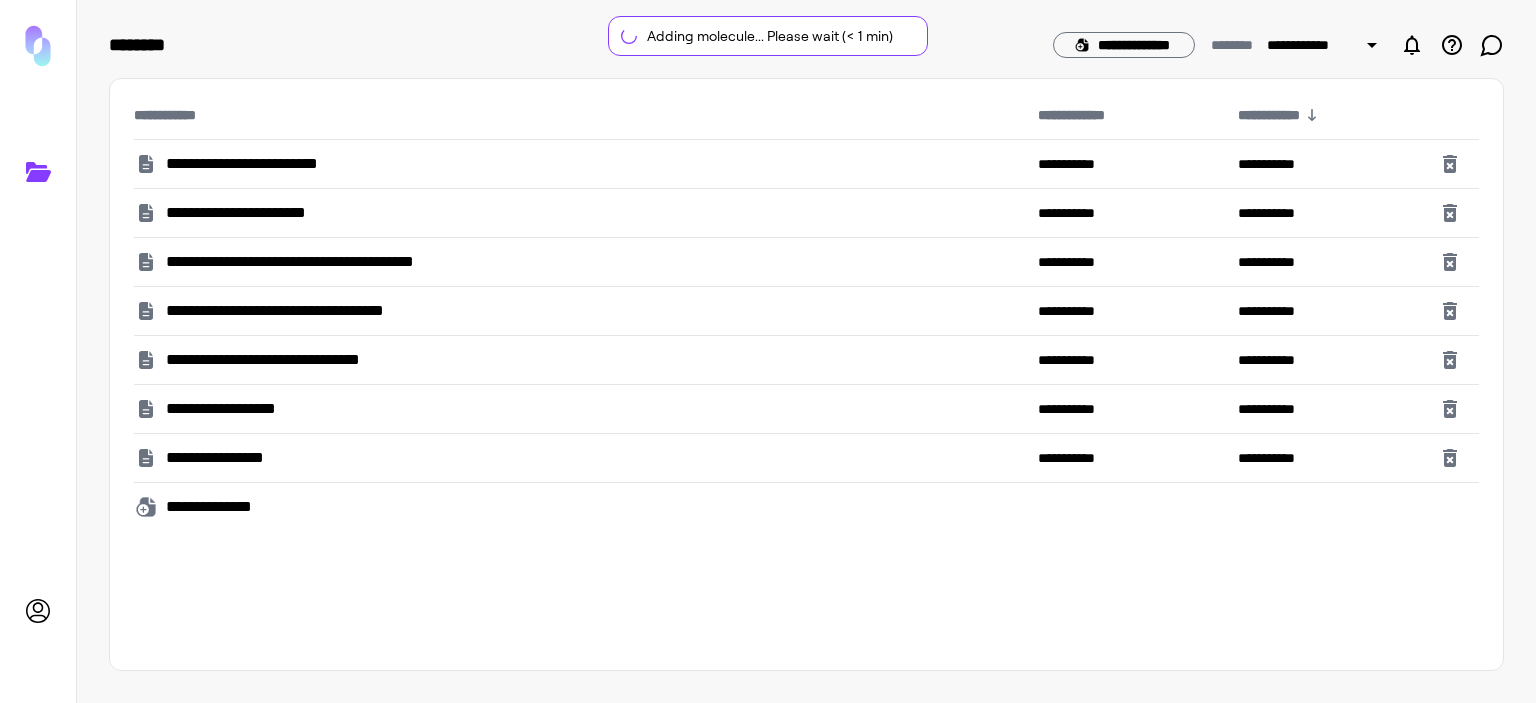 click on "**********" at bounding box center [275, 164] 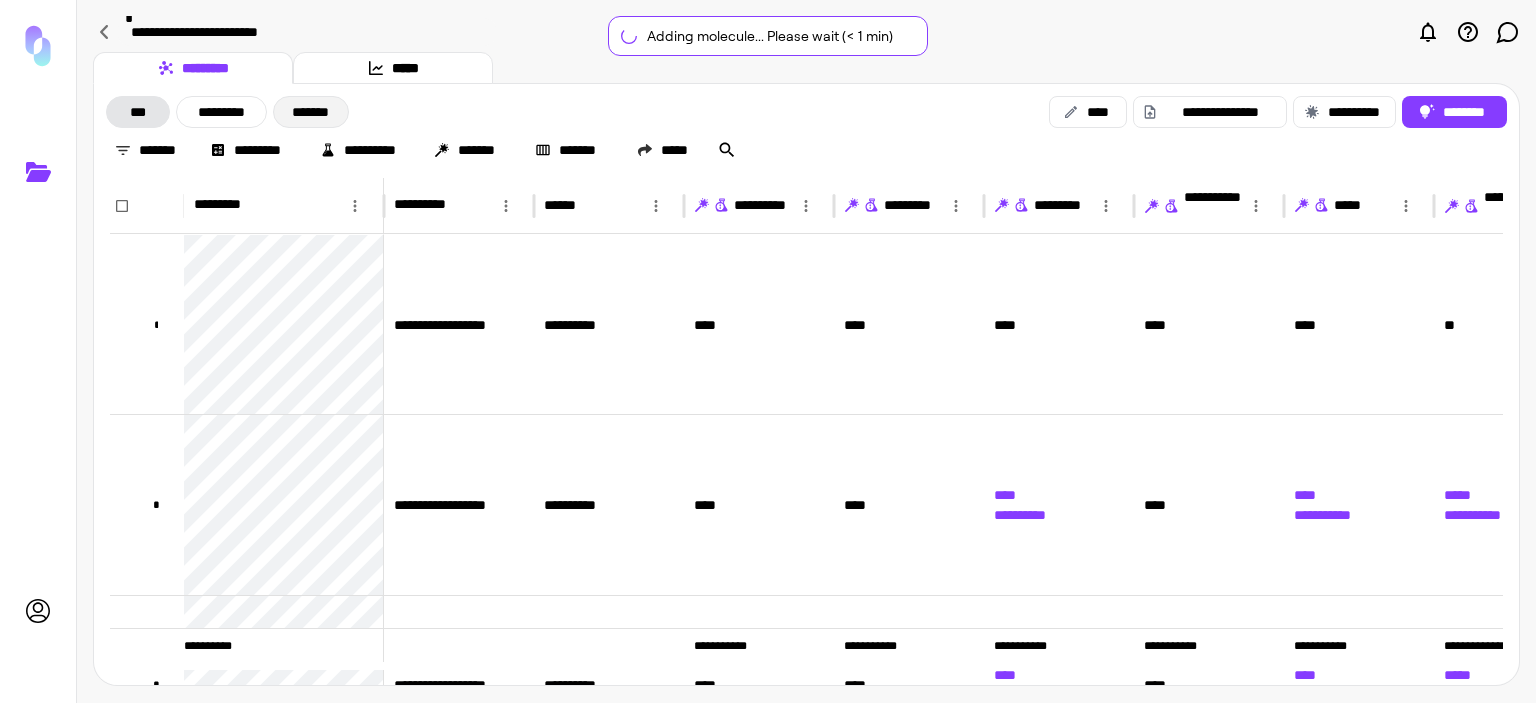 click on "*******" at bounding box center (311, 112) 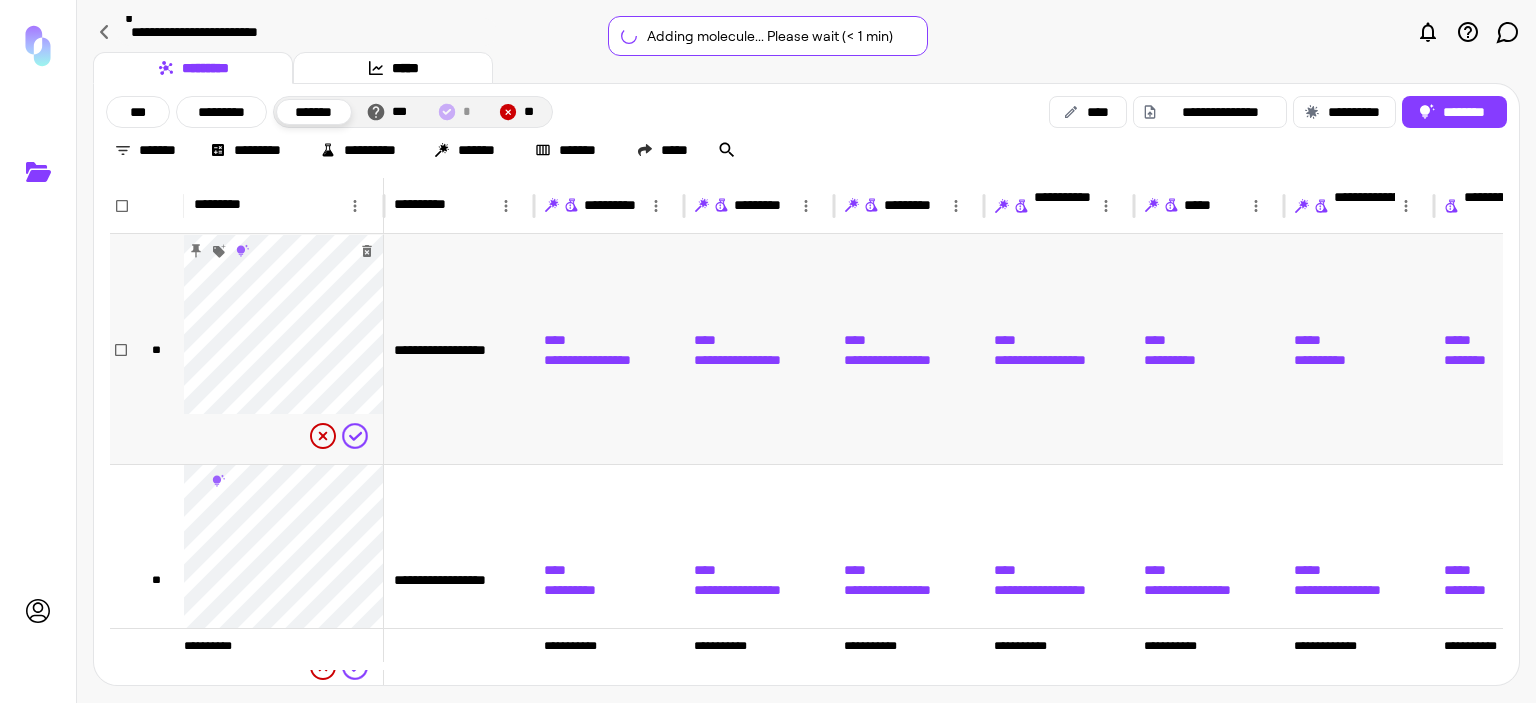 scroll, scrollTop: 26, scrollLeft: 0, axis: vertical 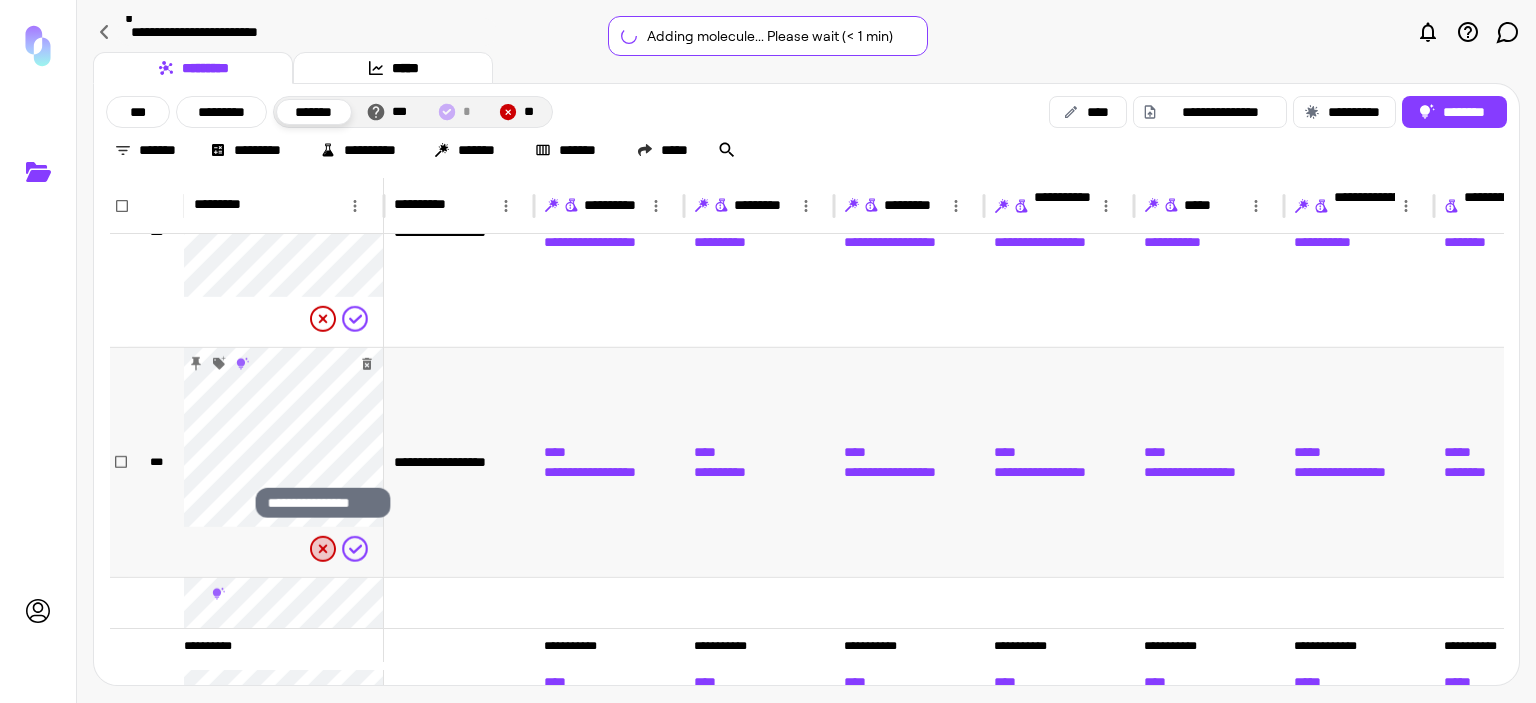 click 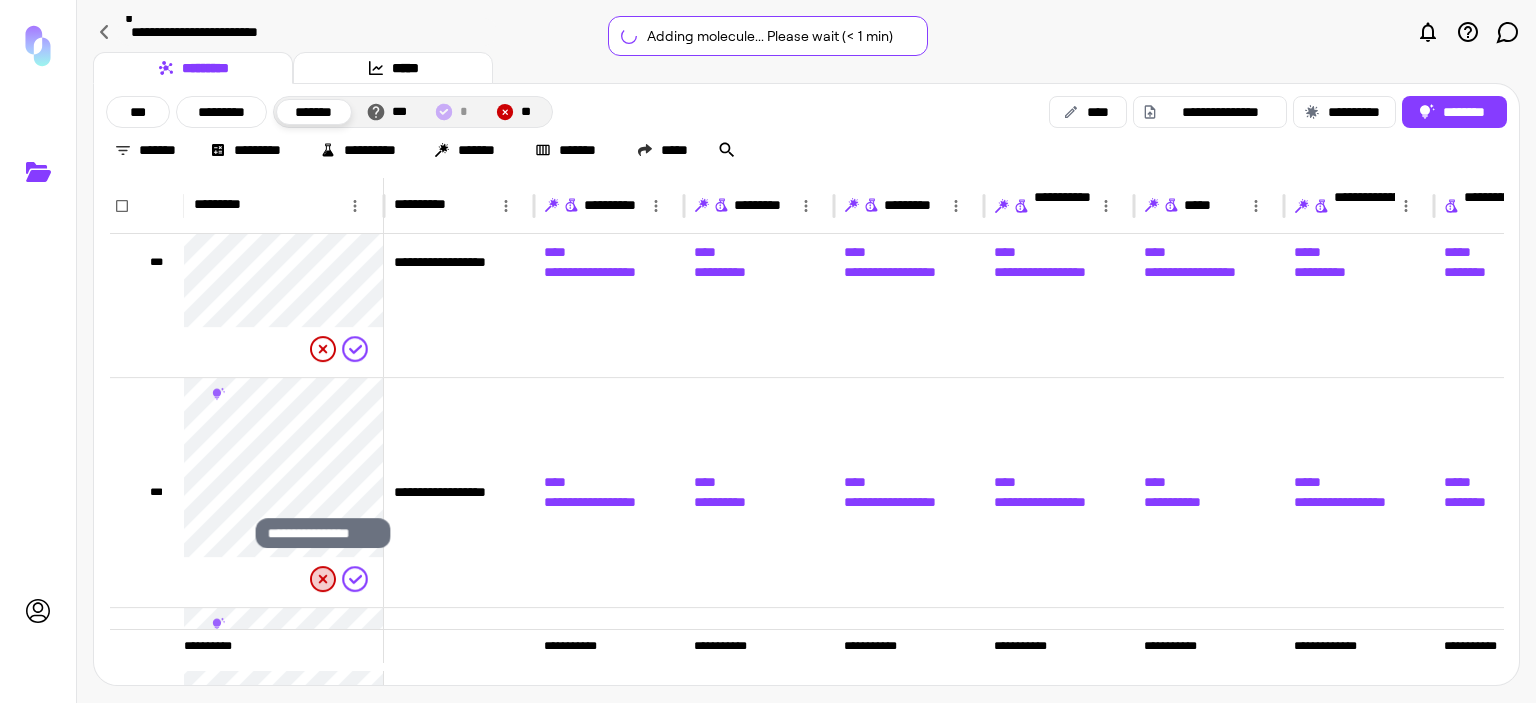 click 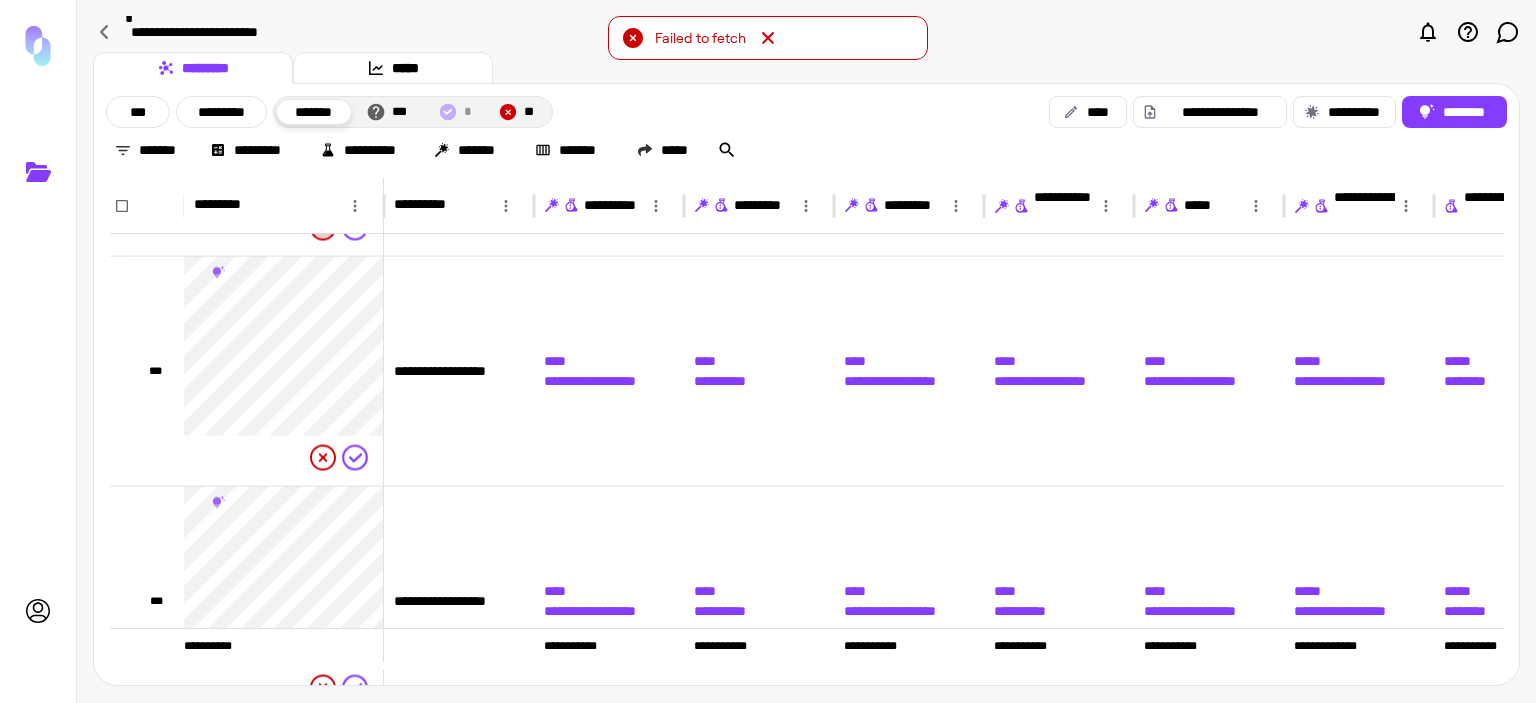 click 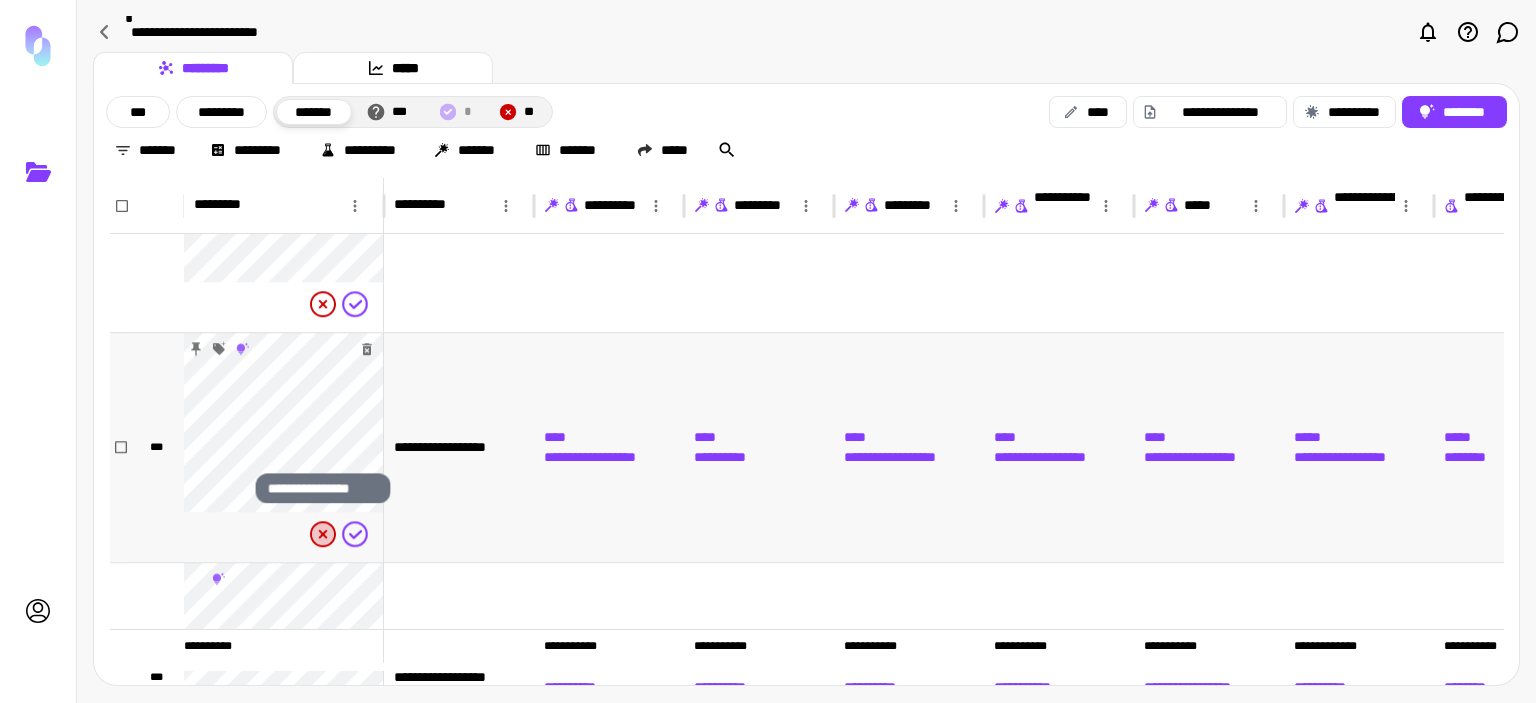 click 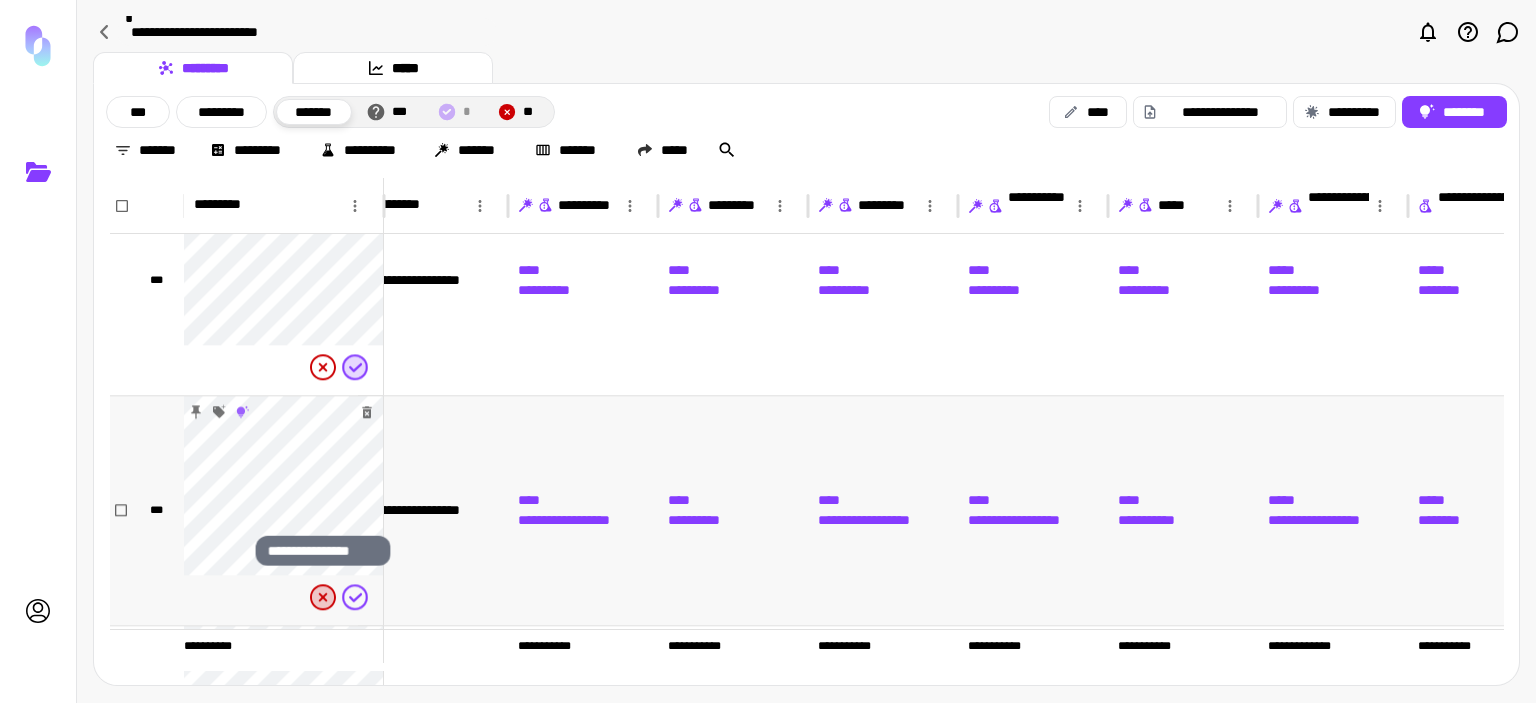 click 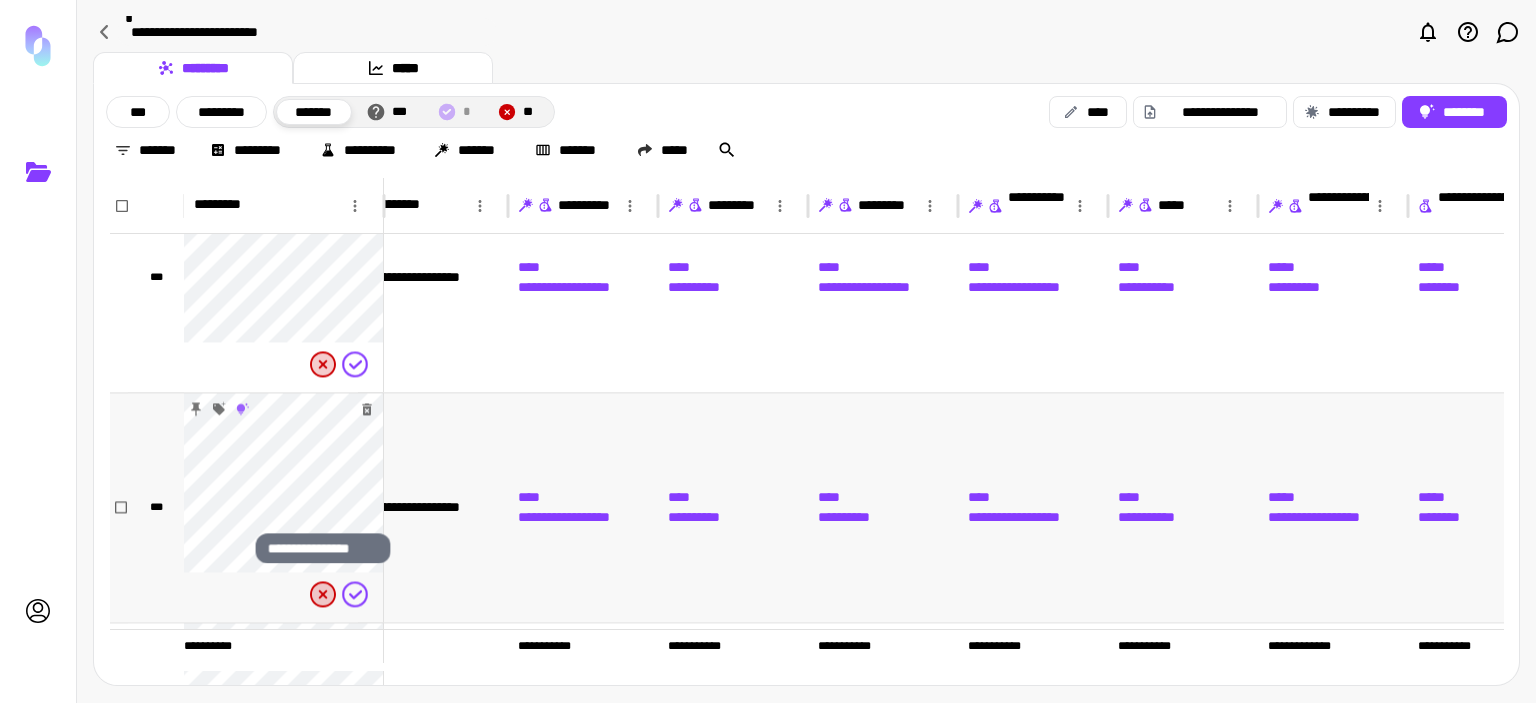 click 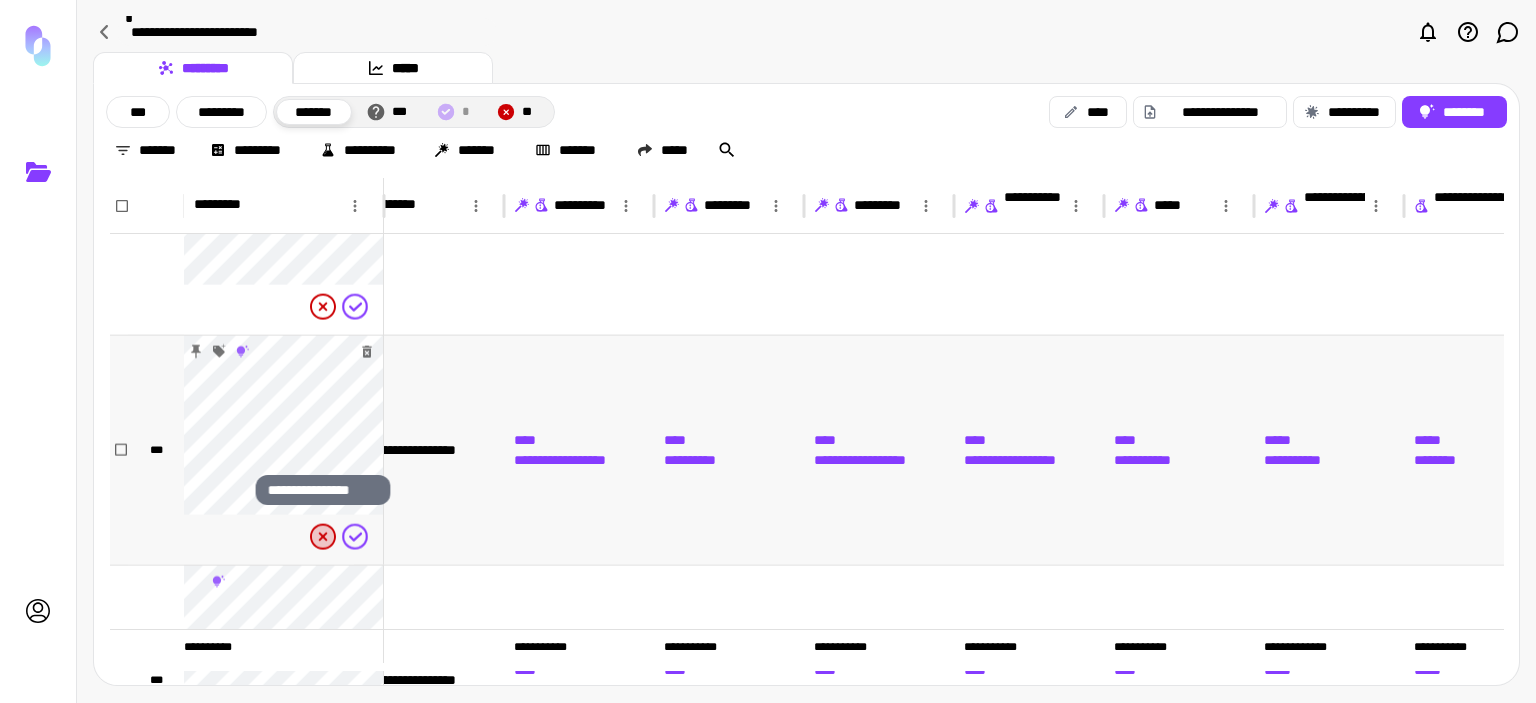 click 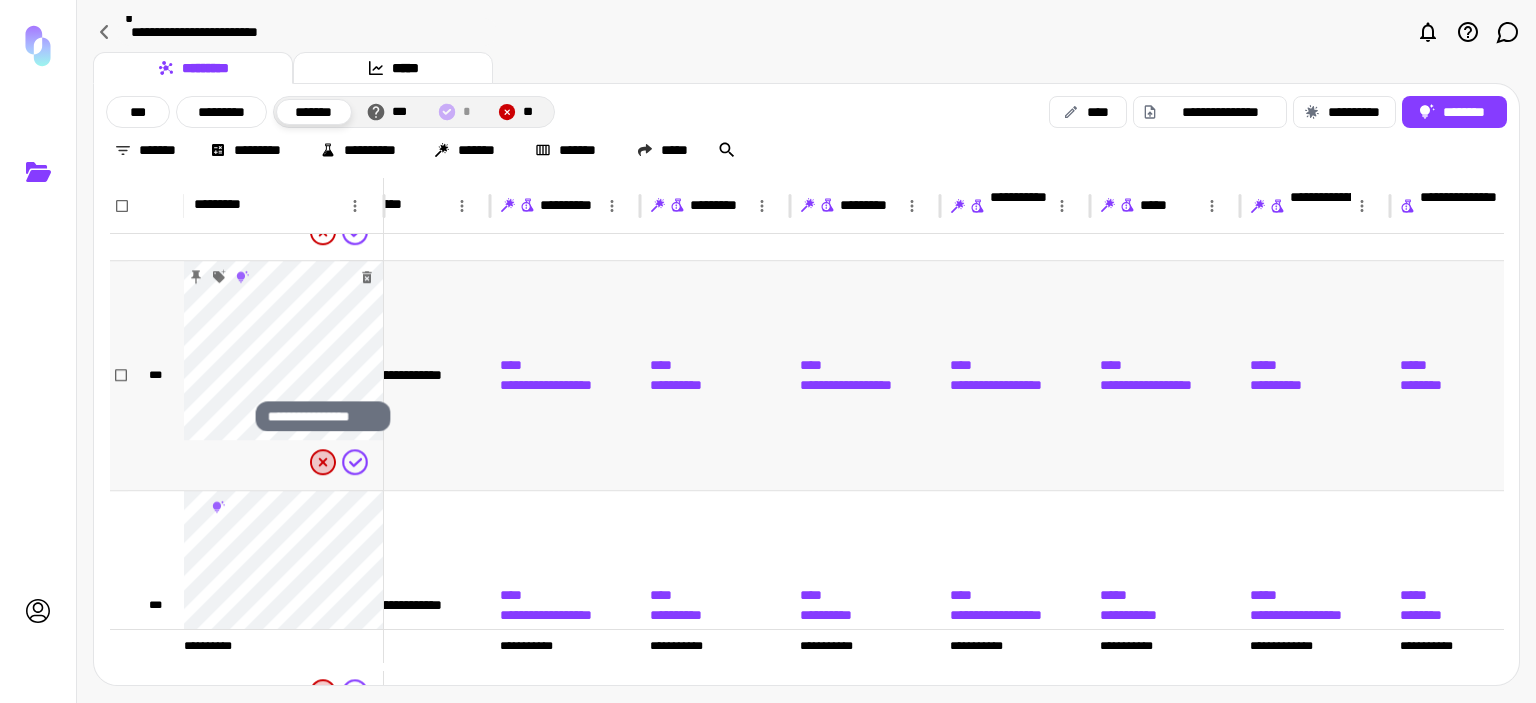 click 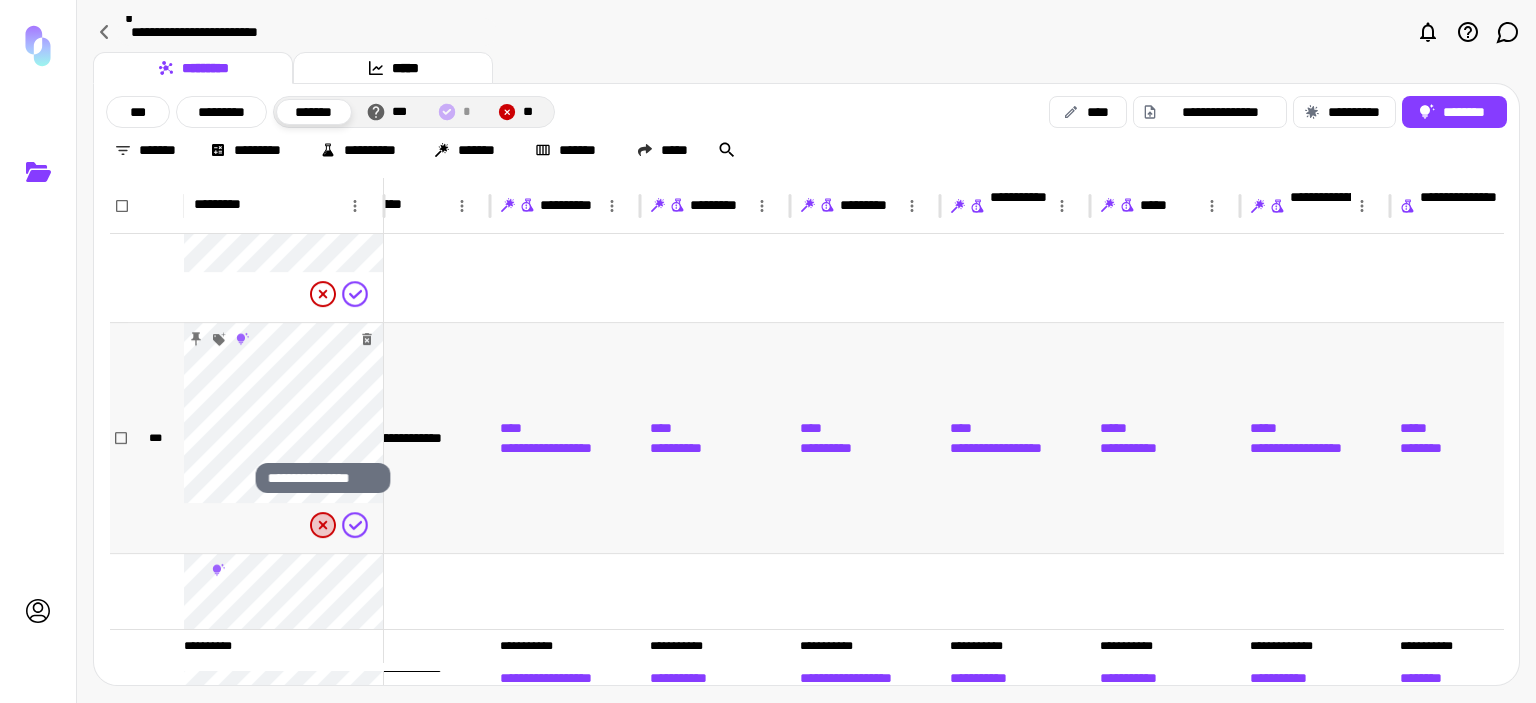 click 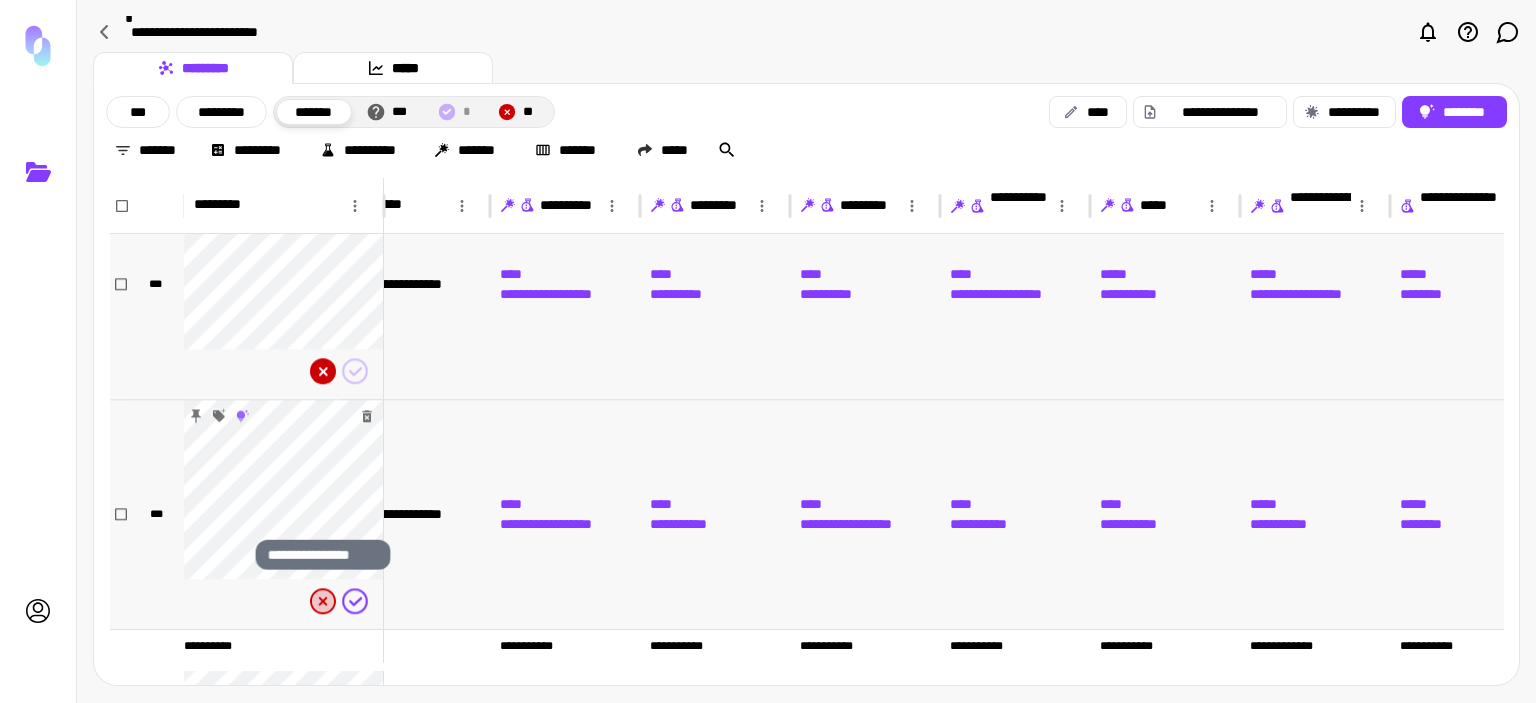 click 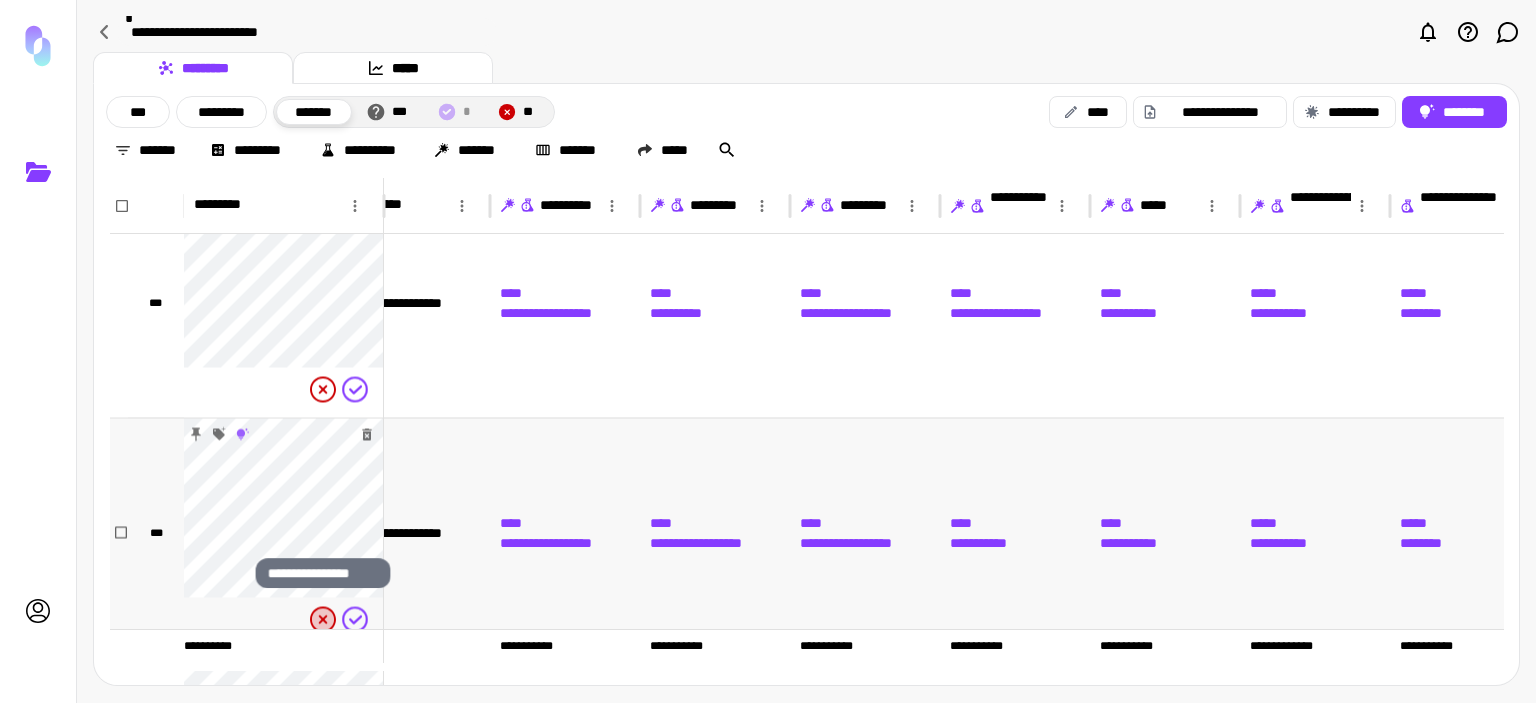 click 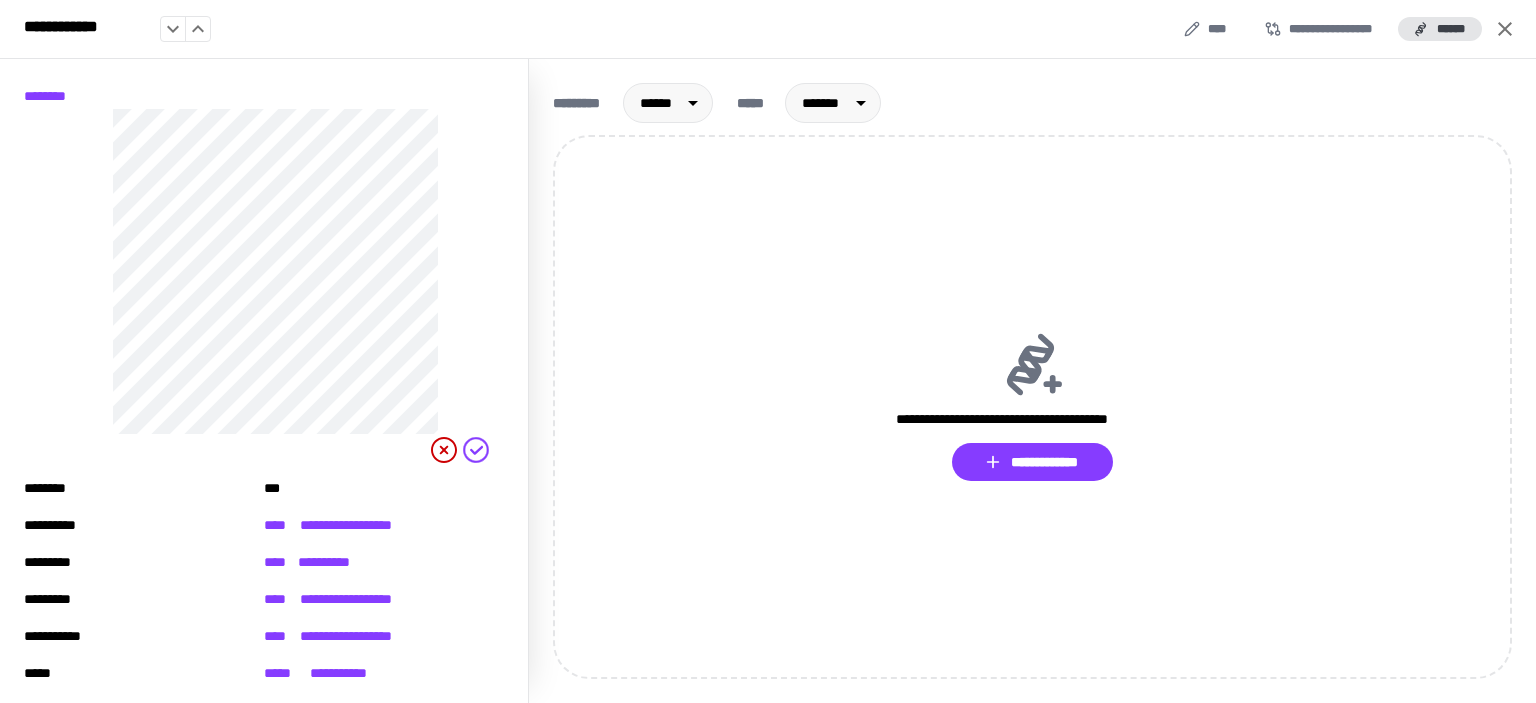 click 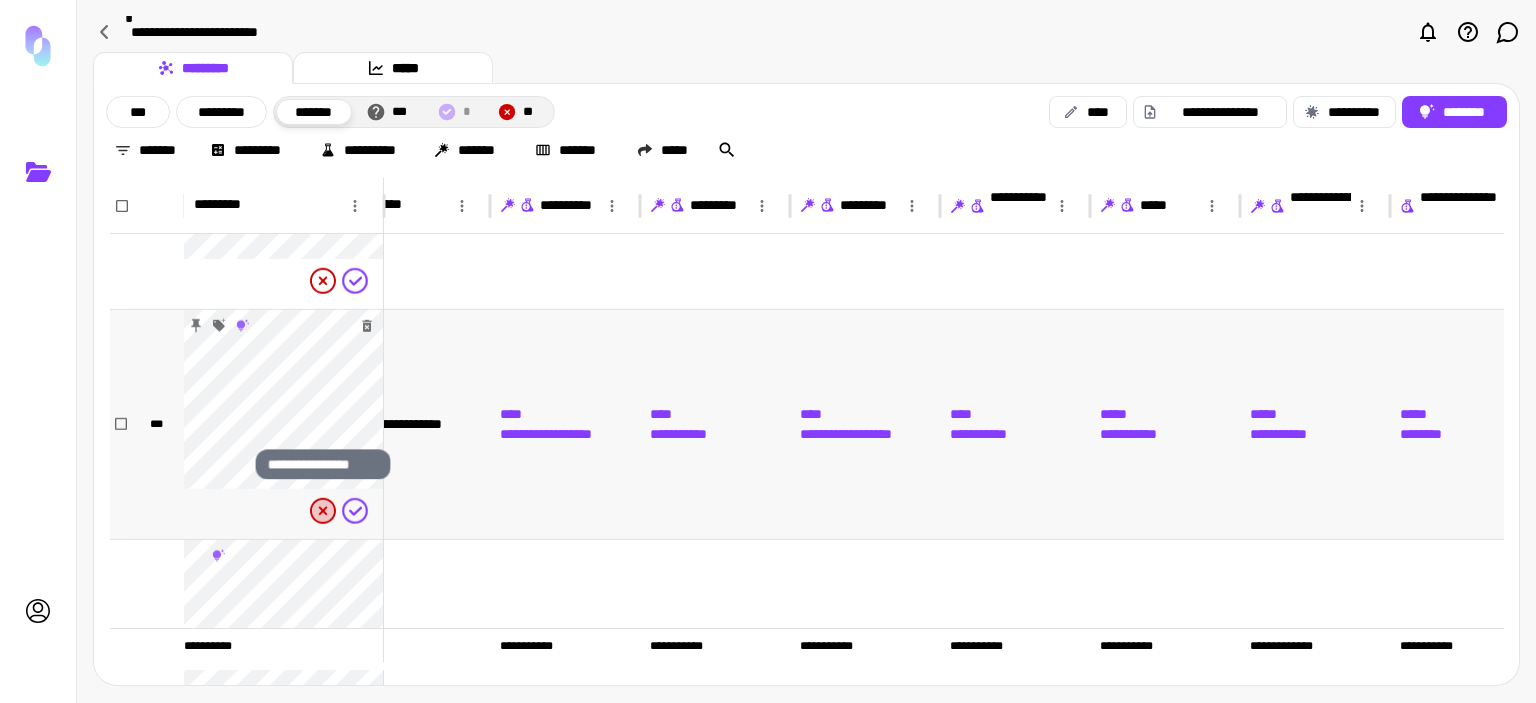 click 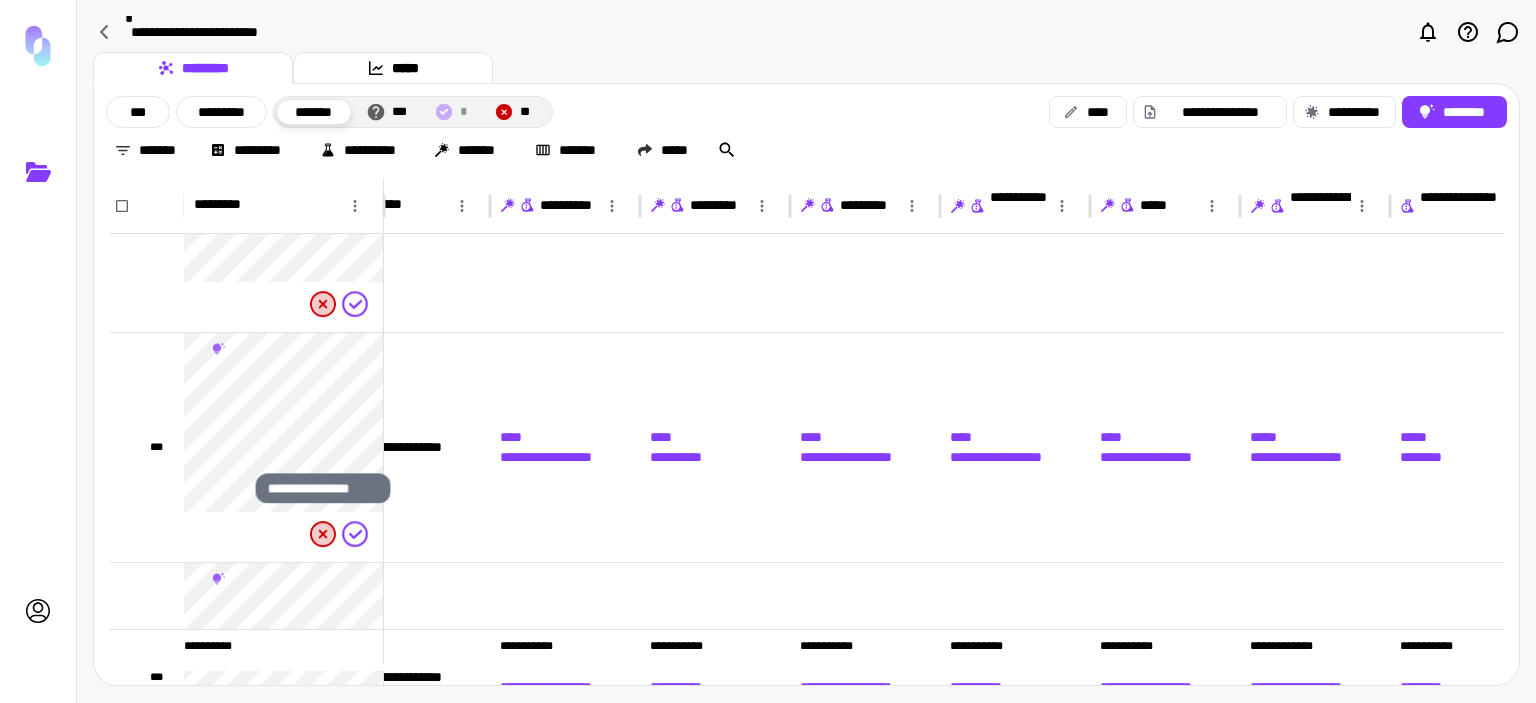 click 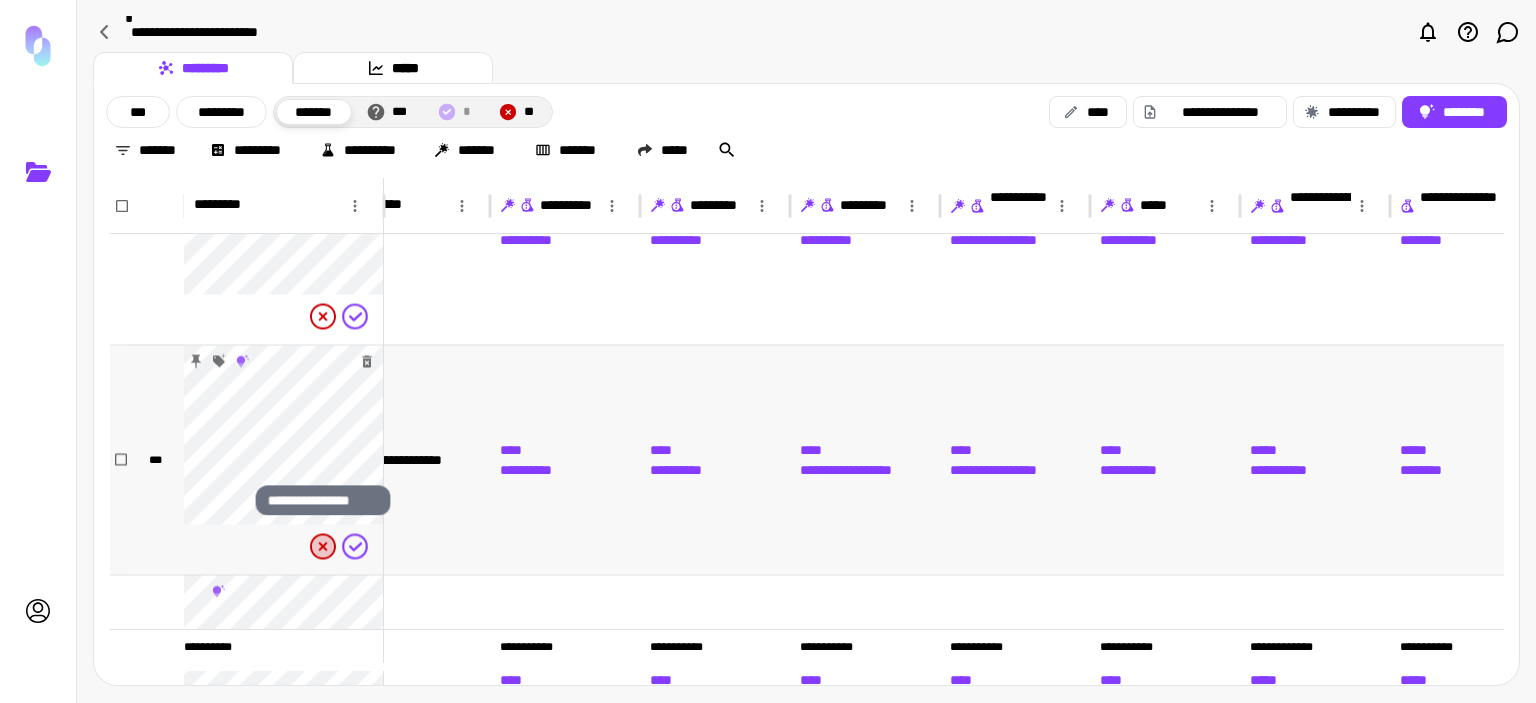 click 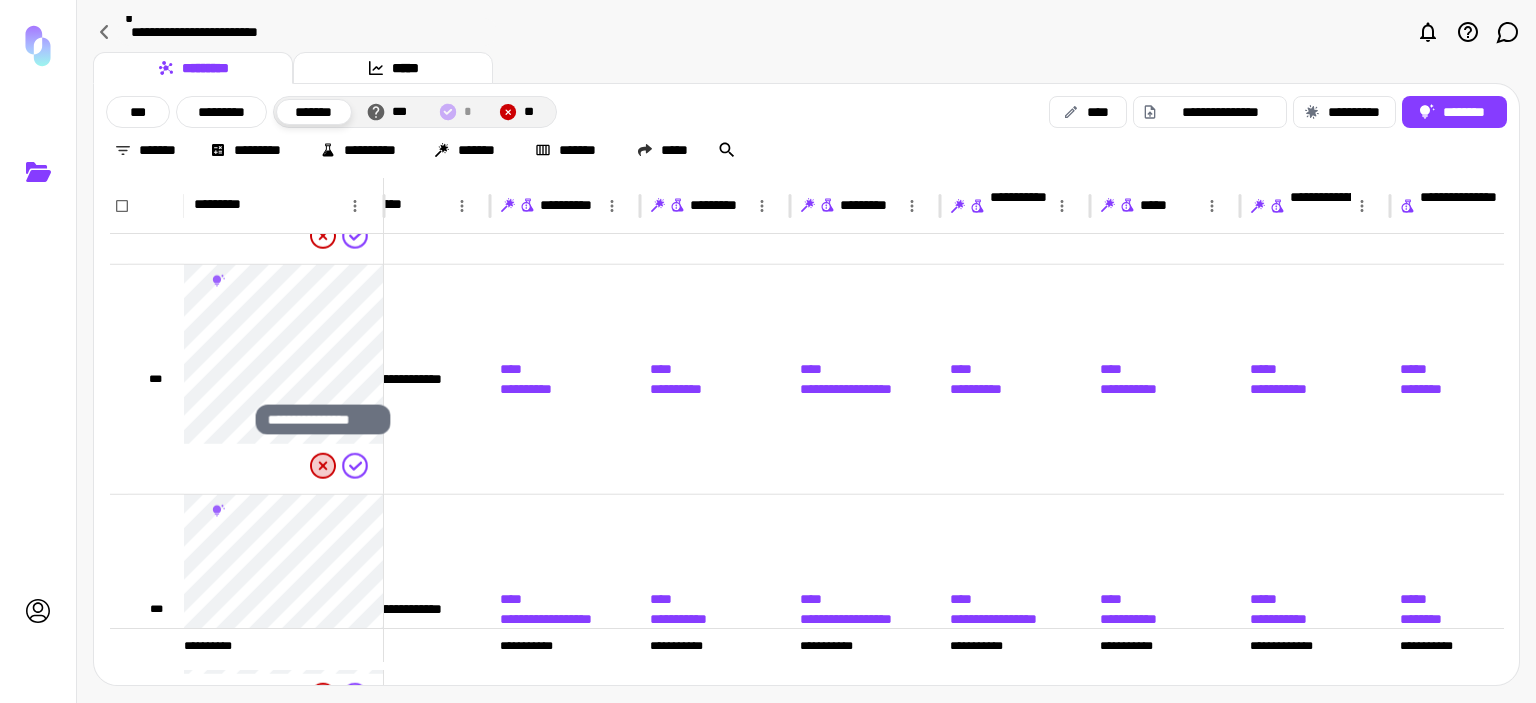 click 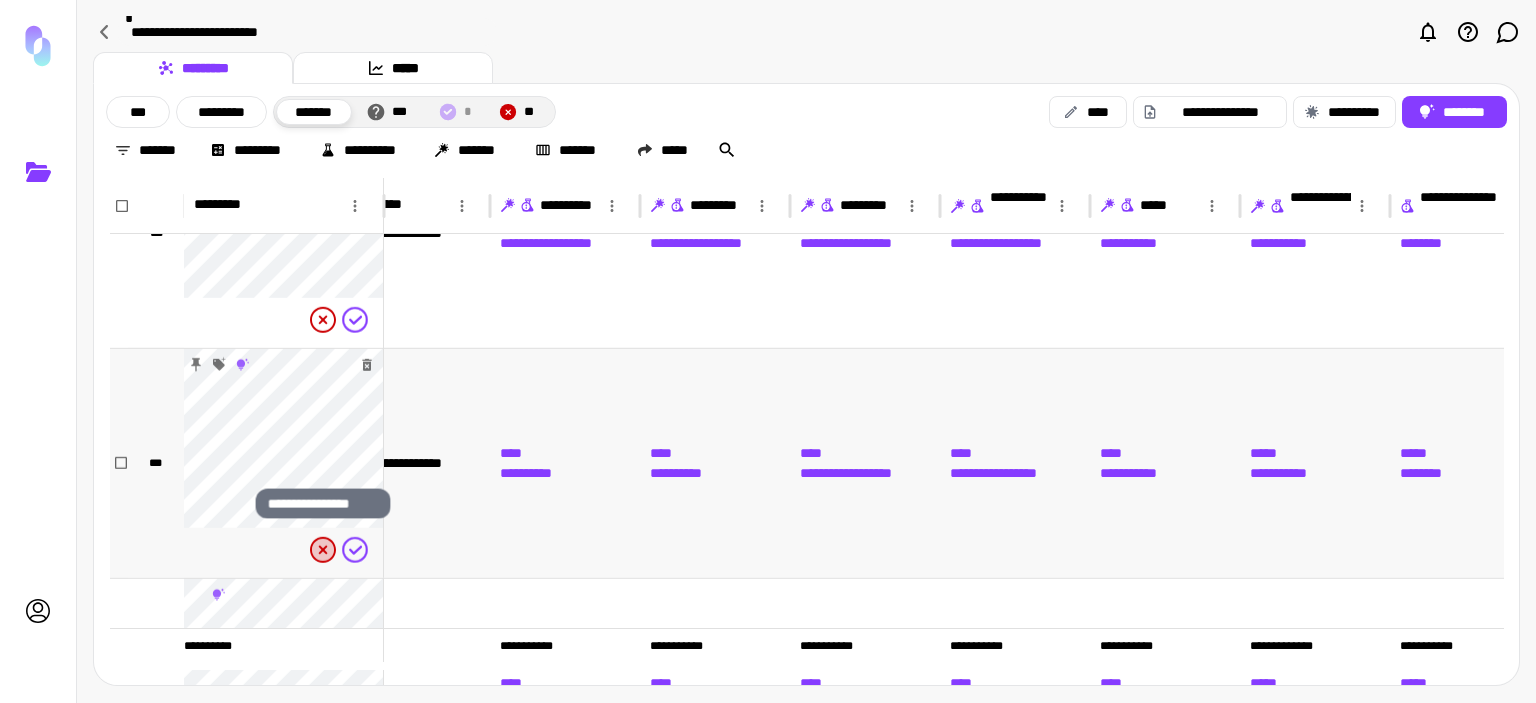click 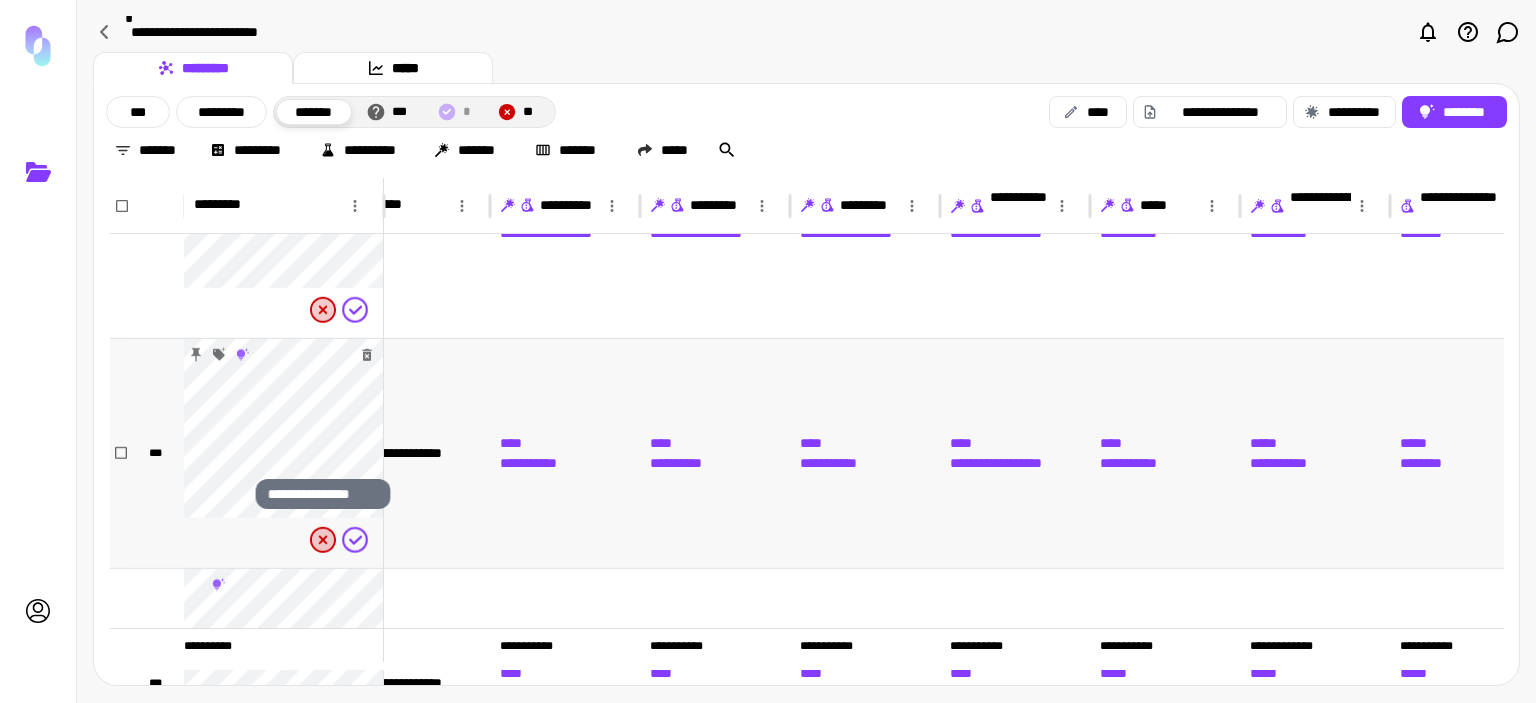 click 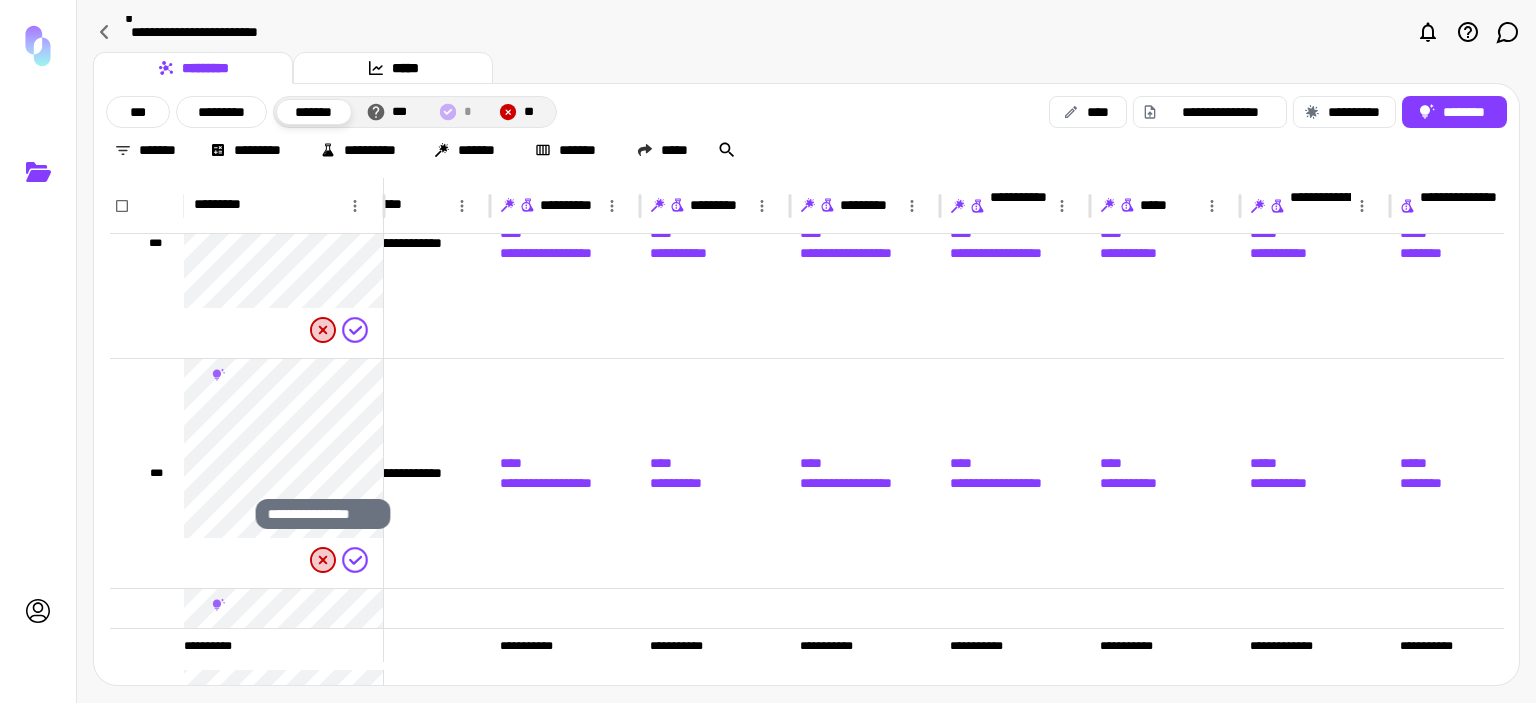 click 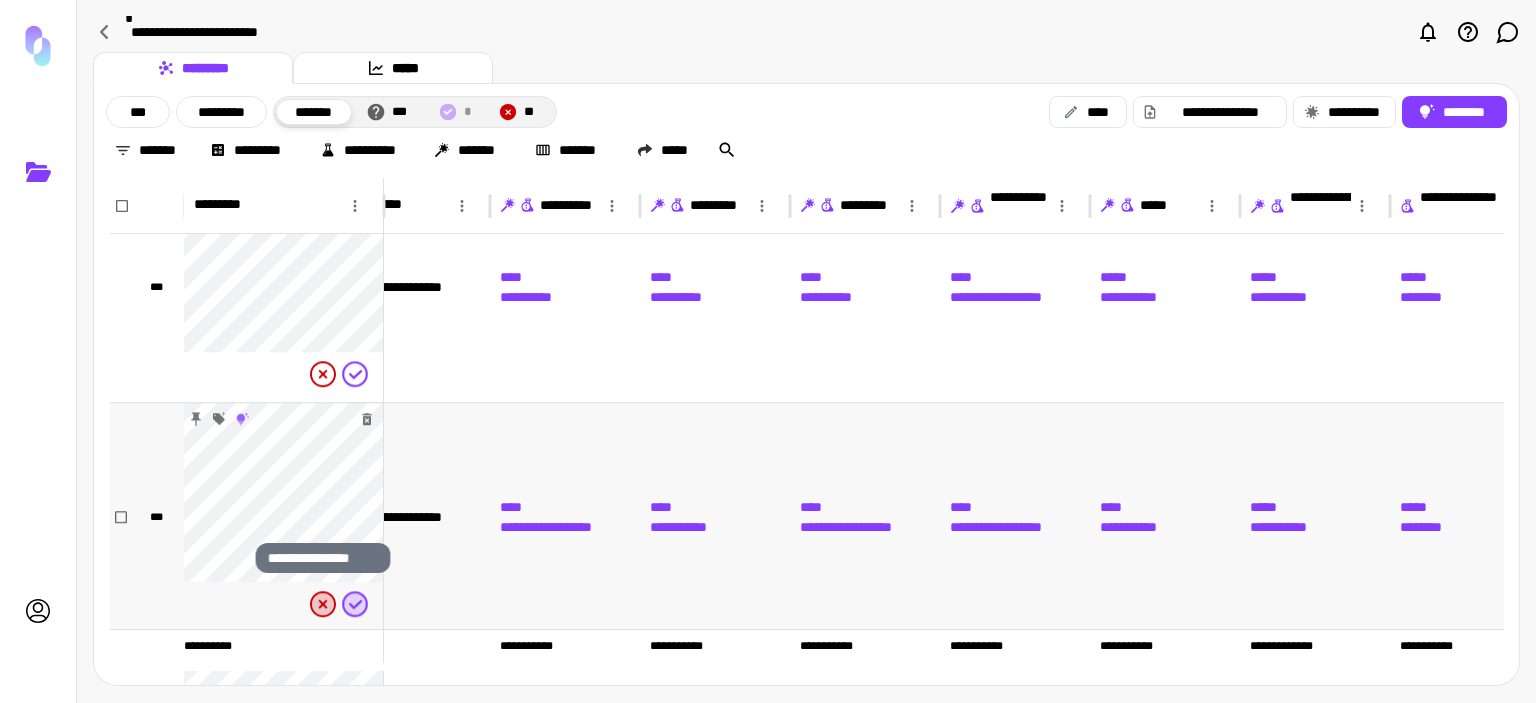 click 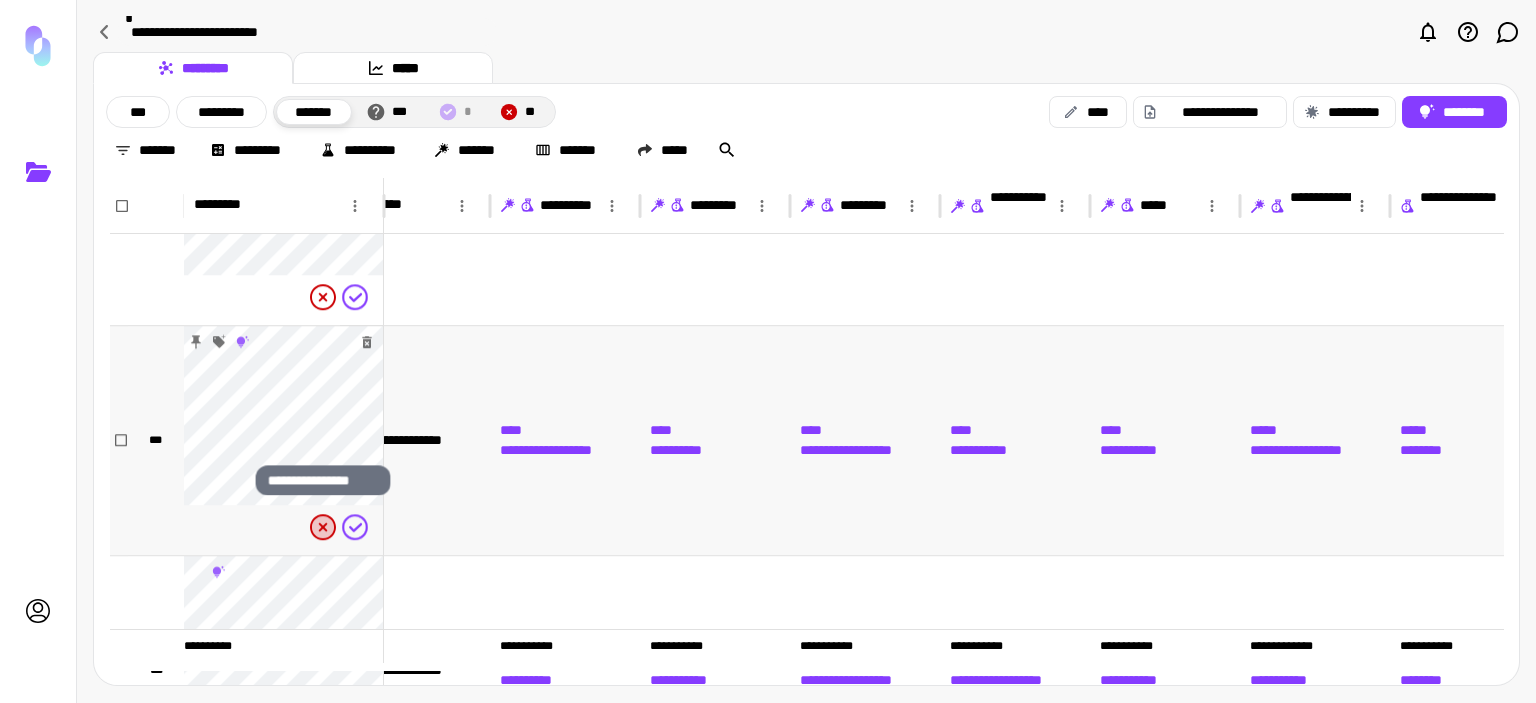 click 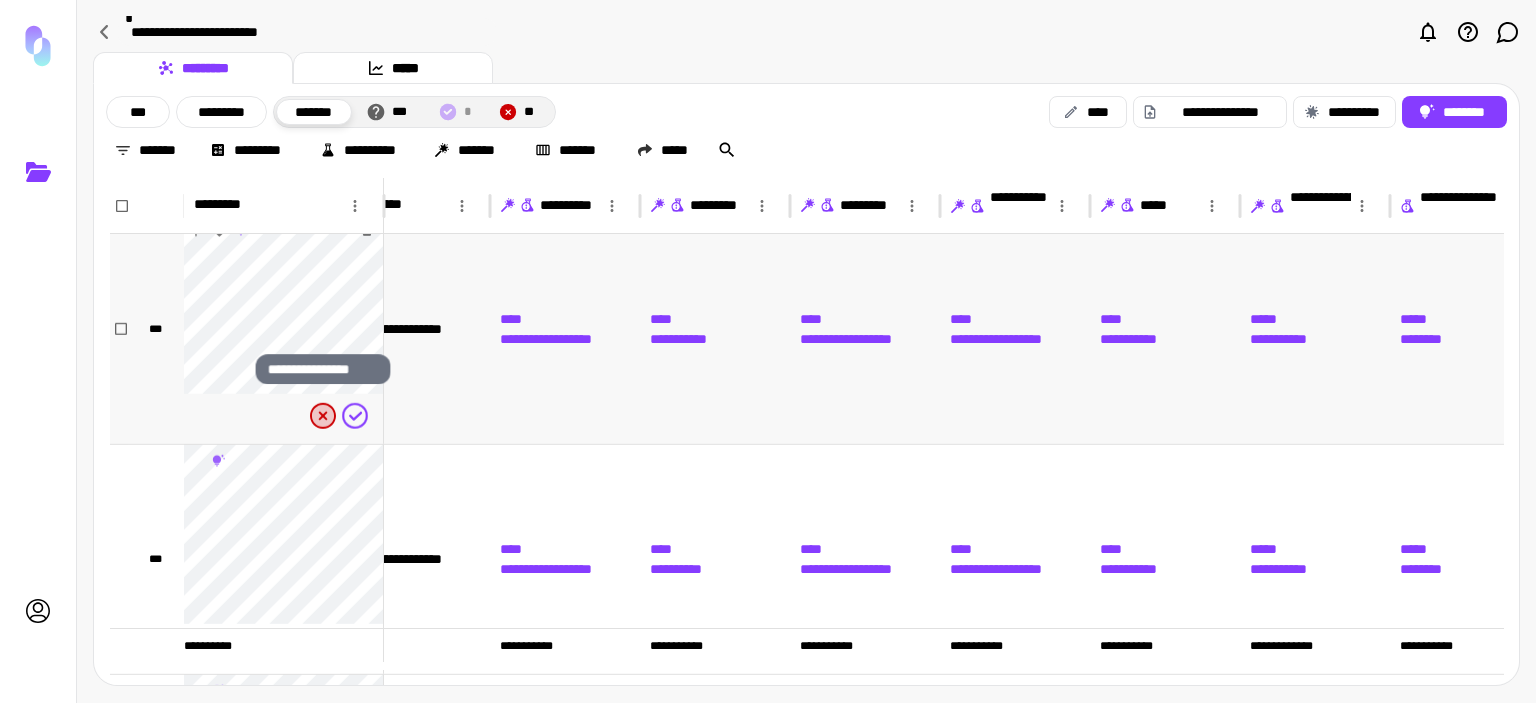 click 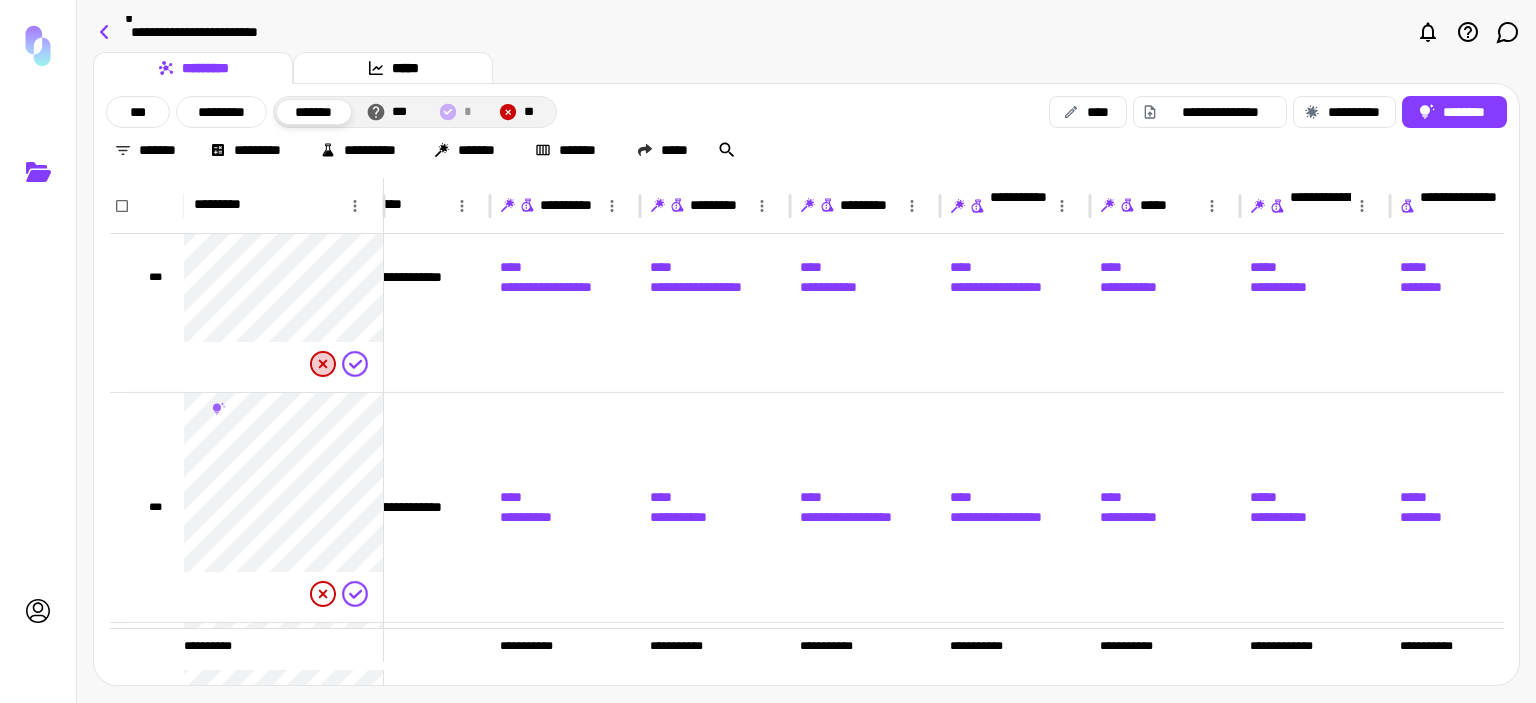 click 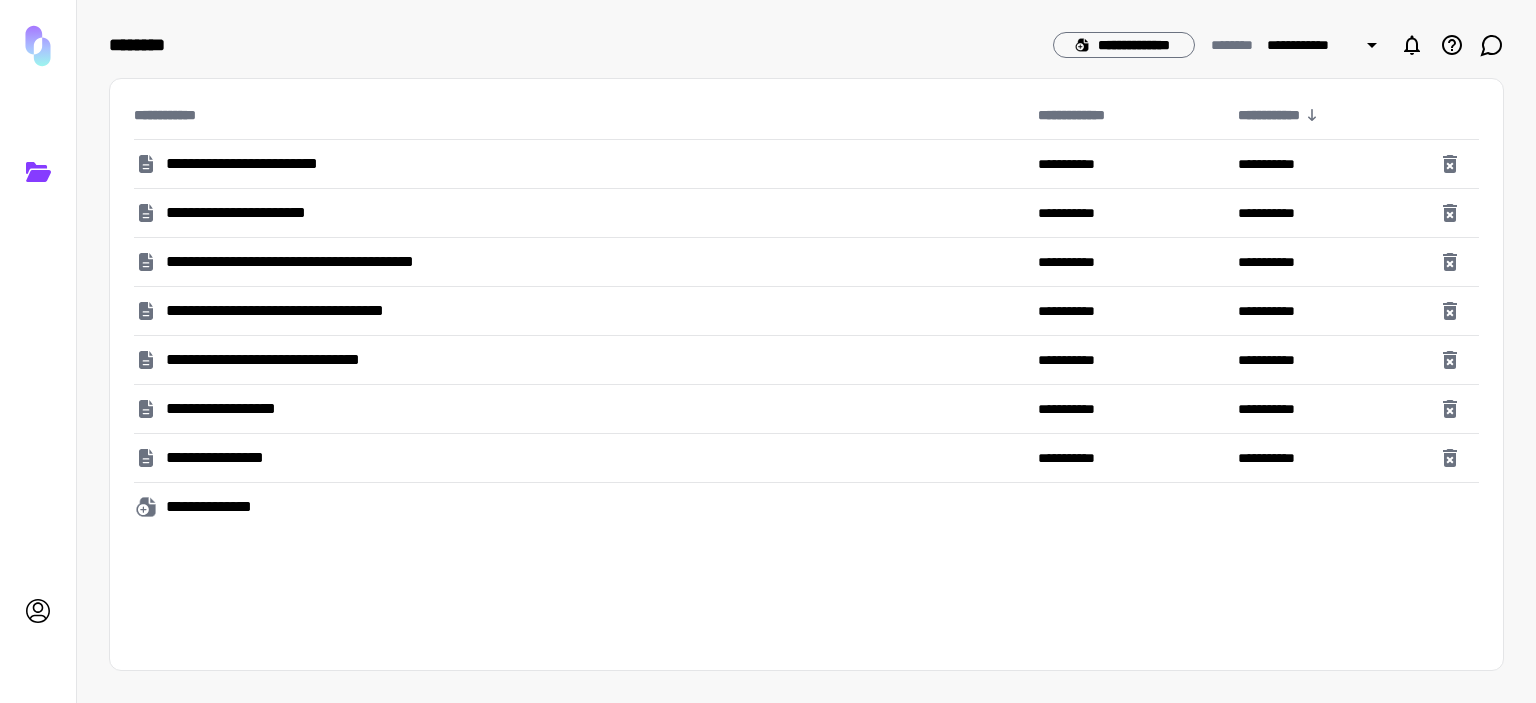 click on "**********" at bounding box center [275, 164] 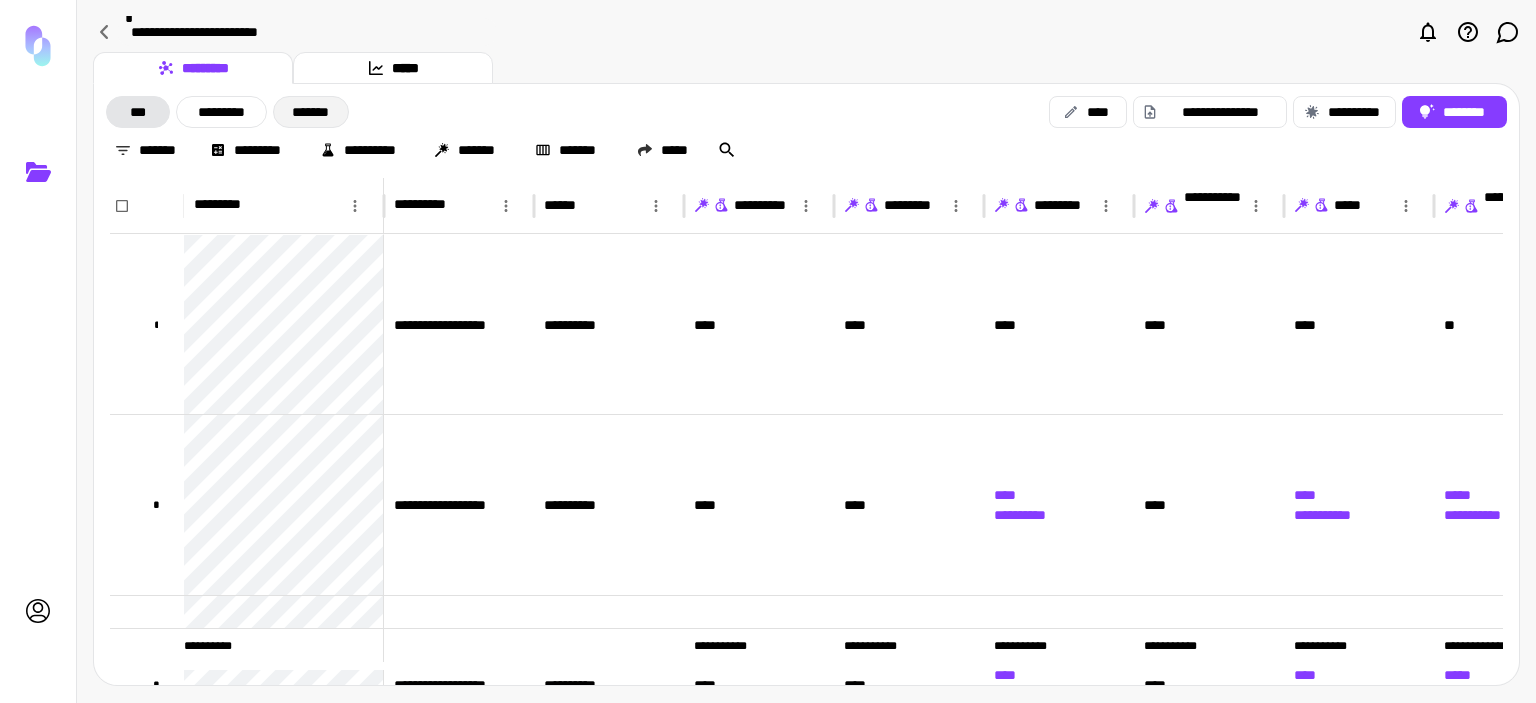 click on "*******" at bounding box center (311, 112) 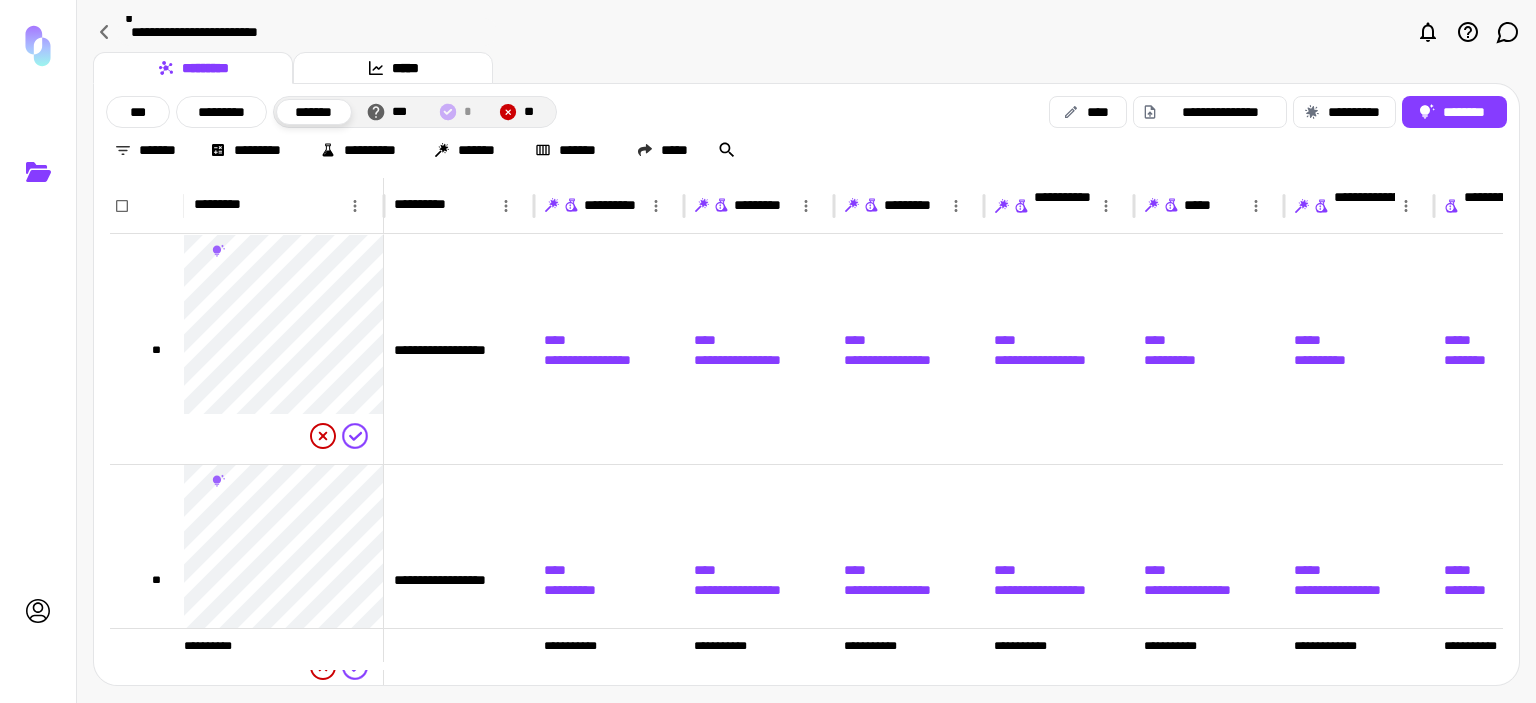 click 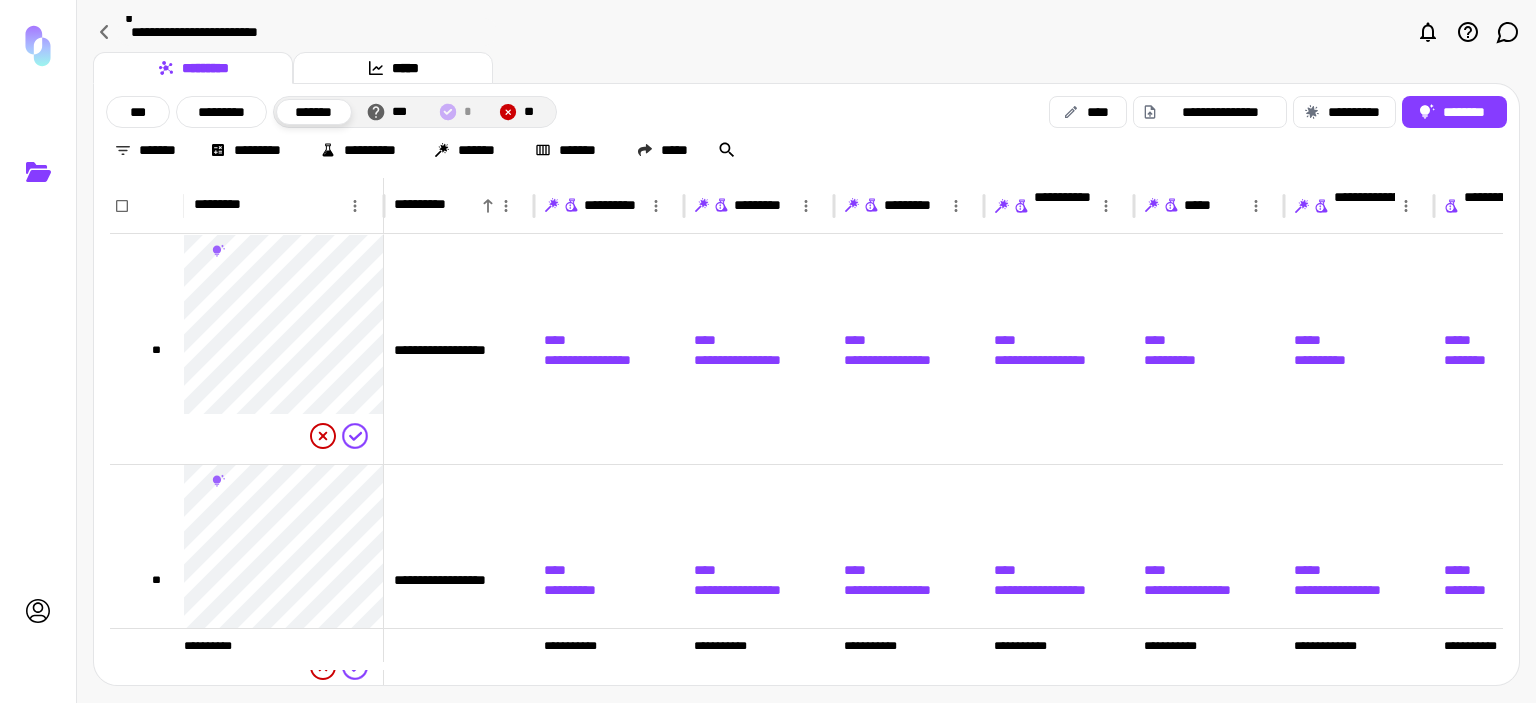click 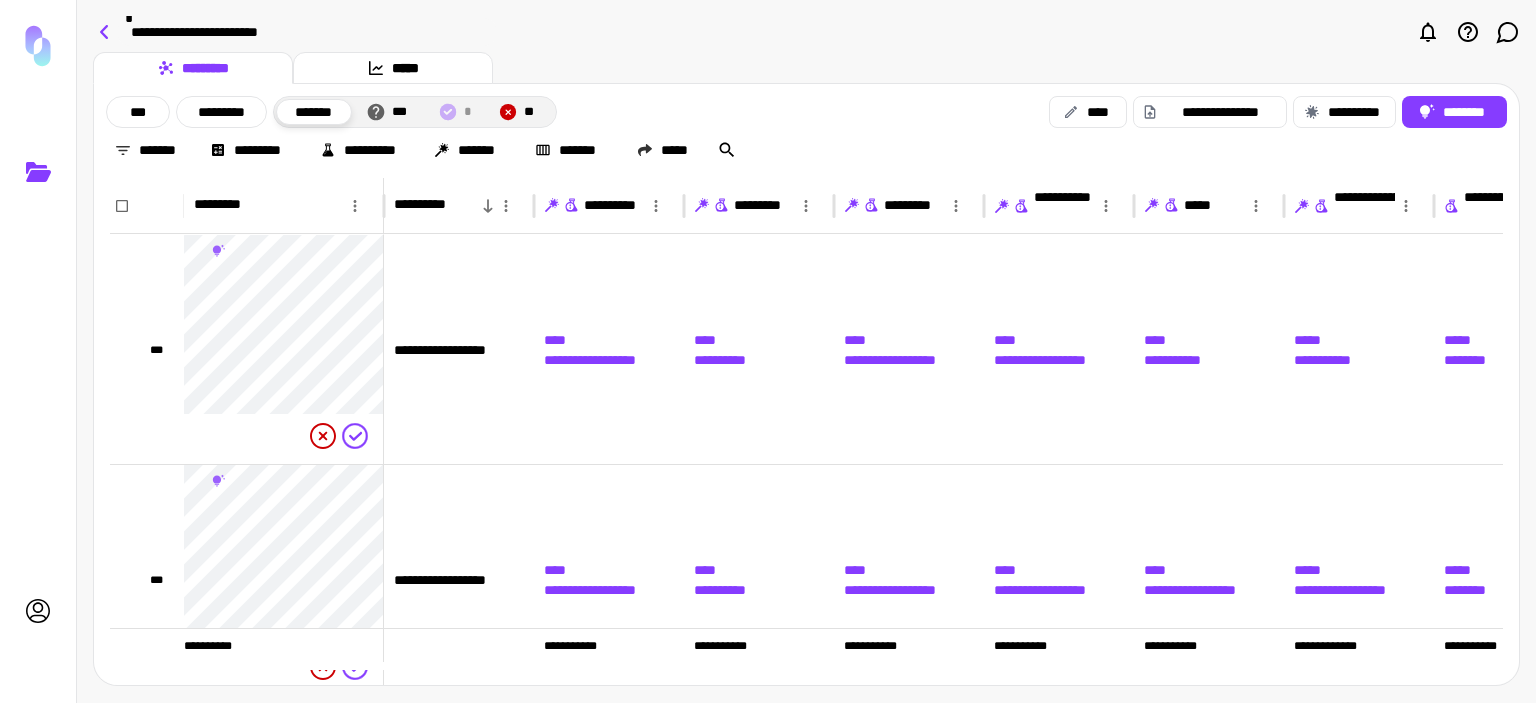 click 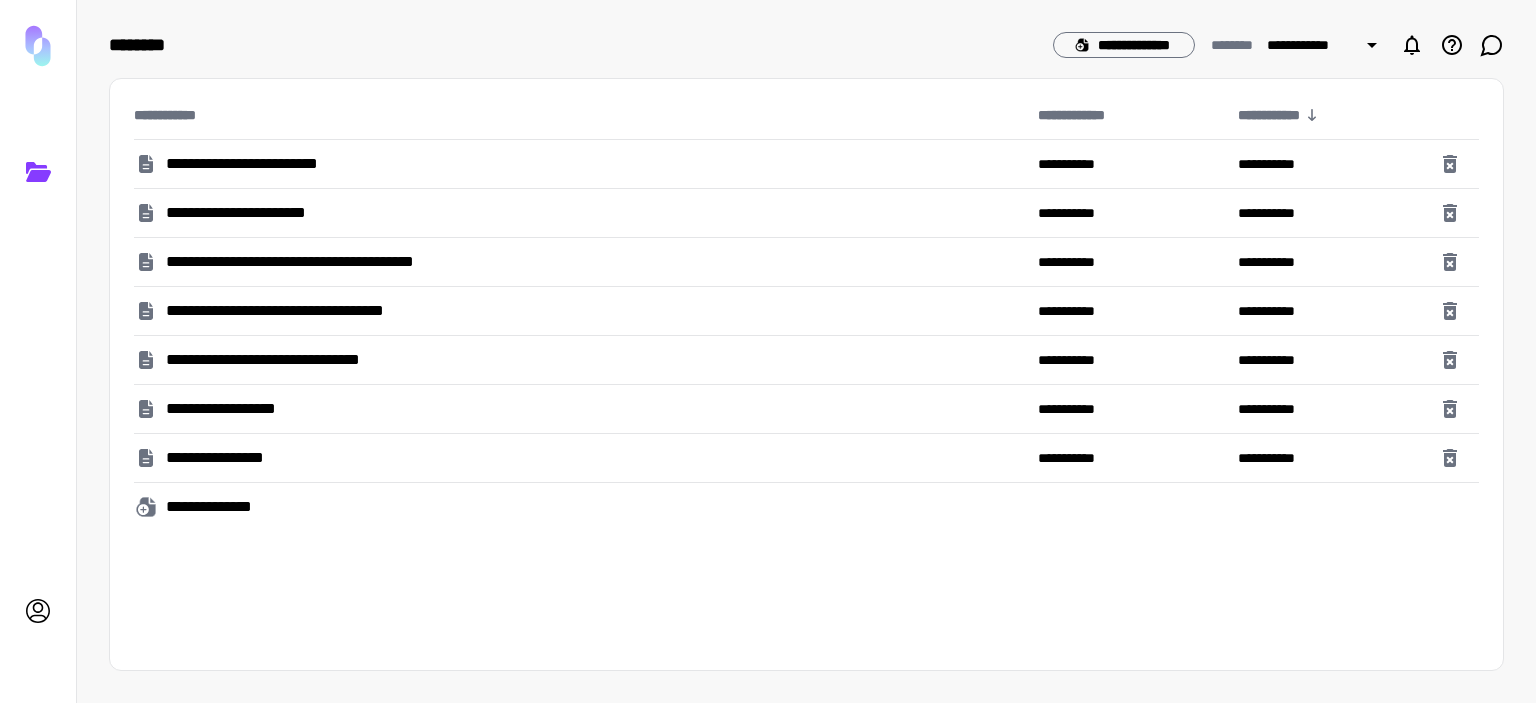 click on "**********" at bounding box center [264, 213] 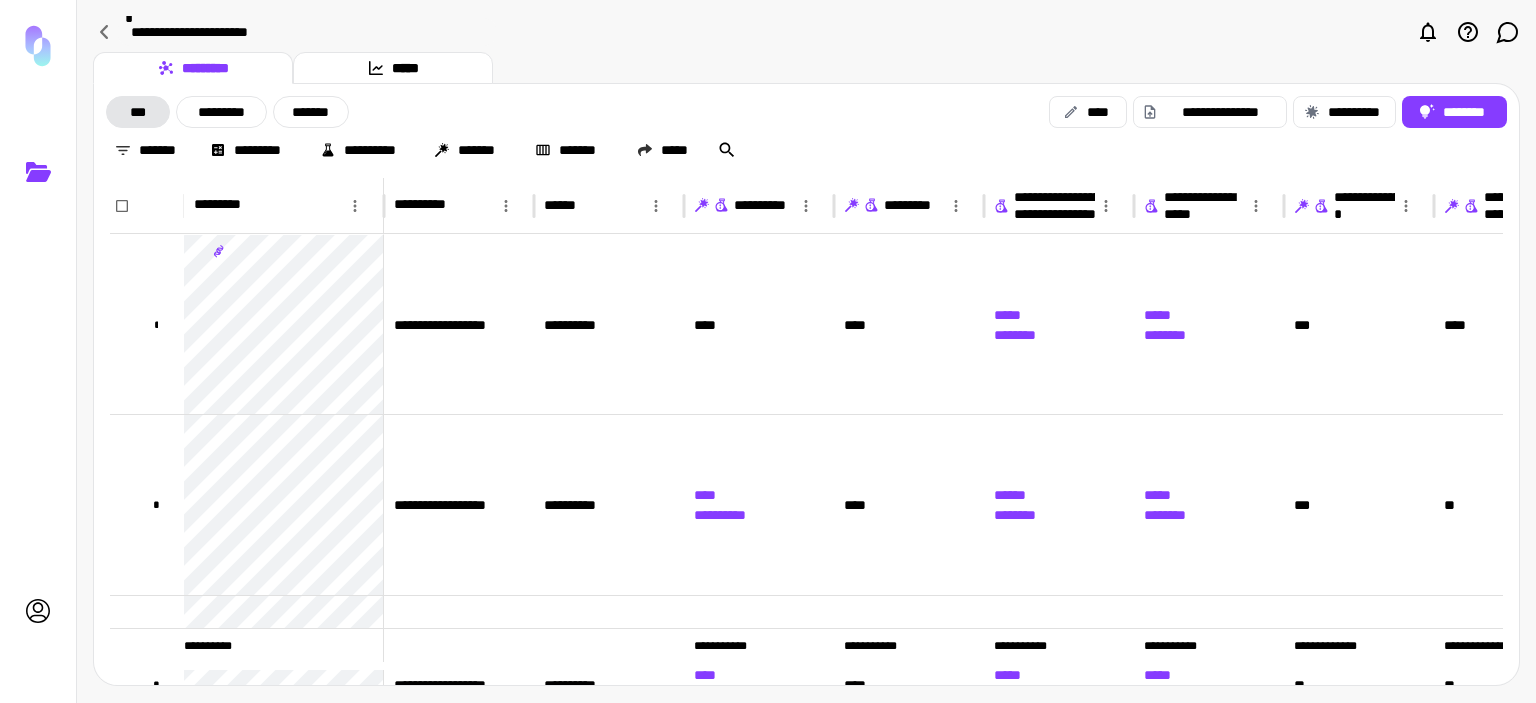click 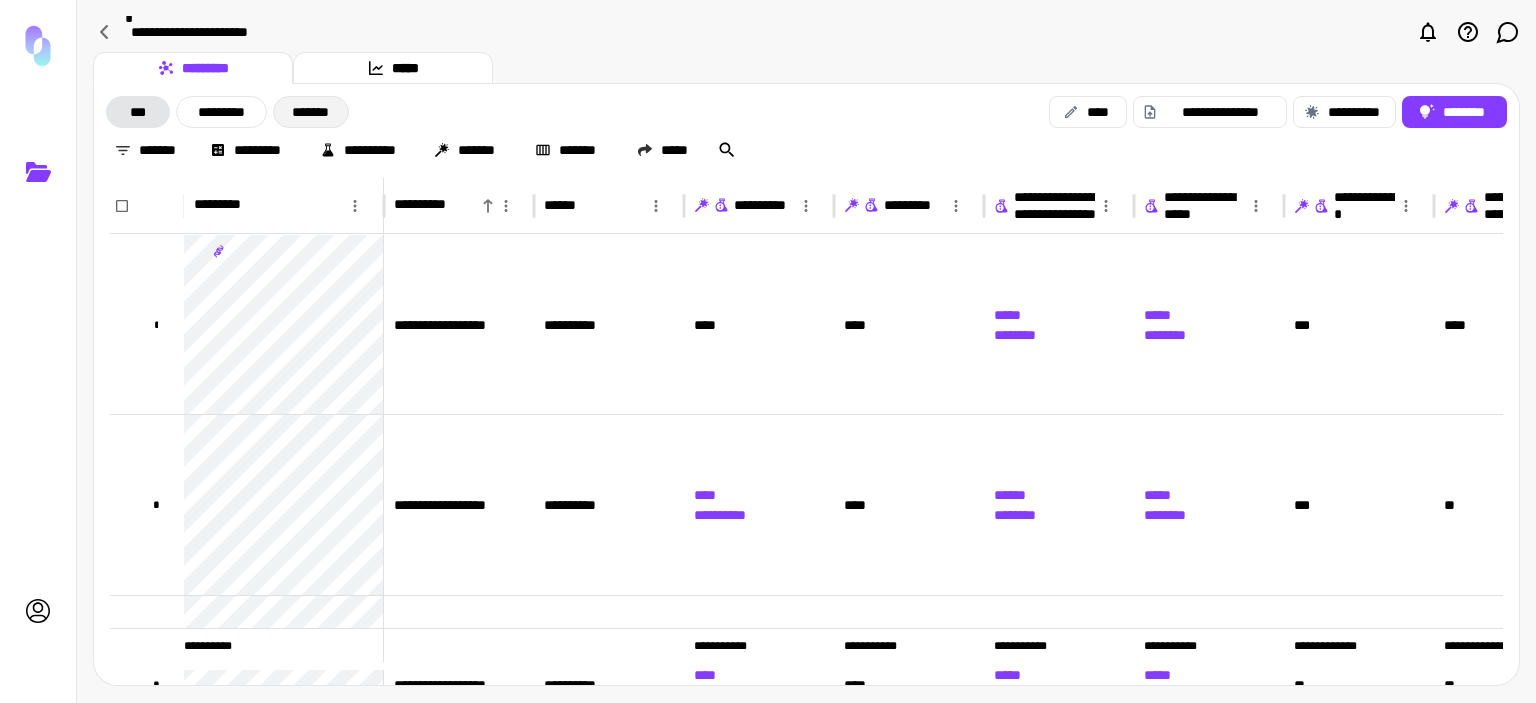 click on "*******" at bounding box center [311, 112] 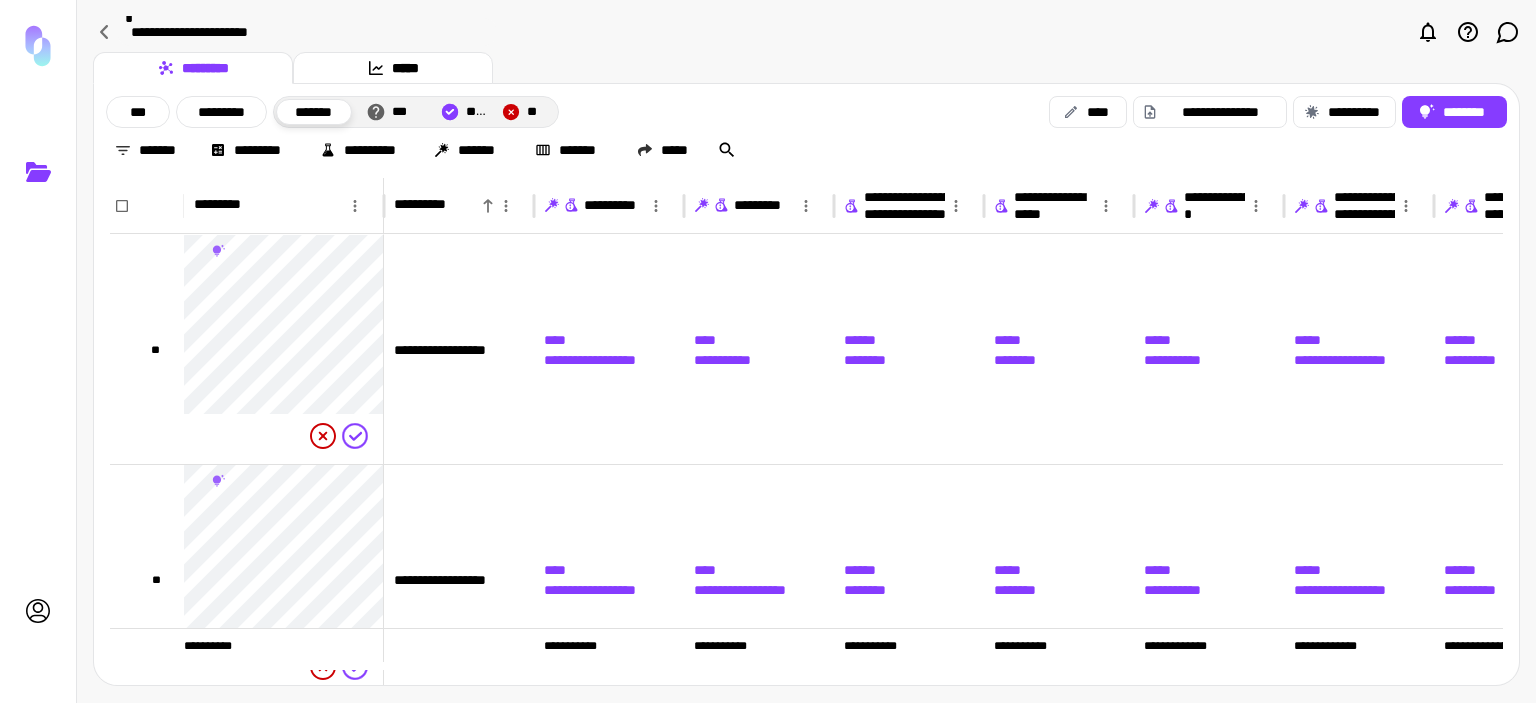 click 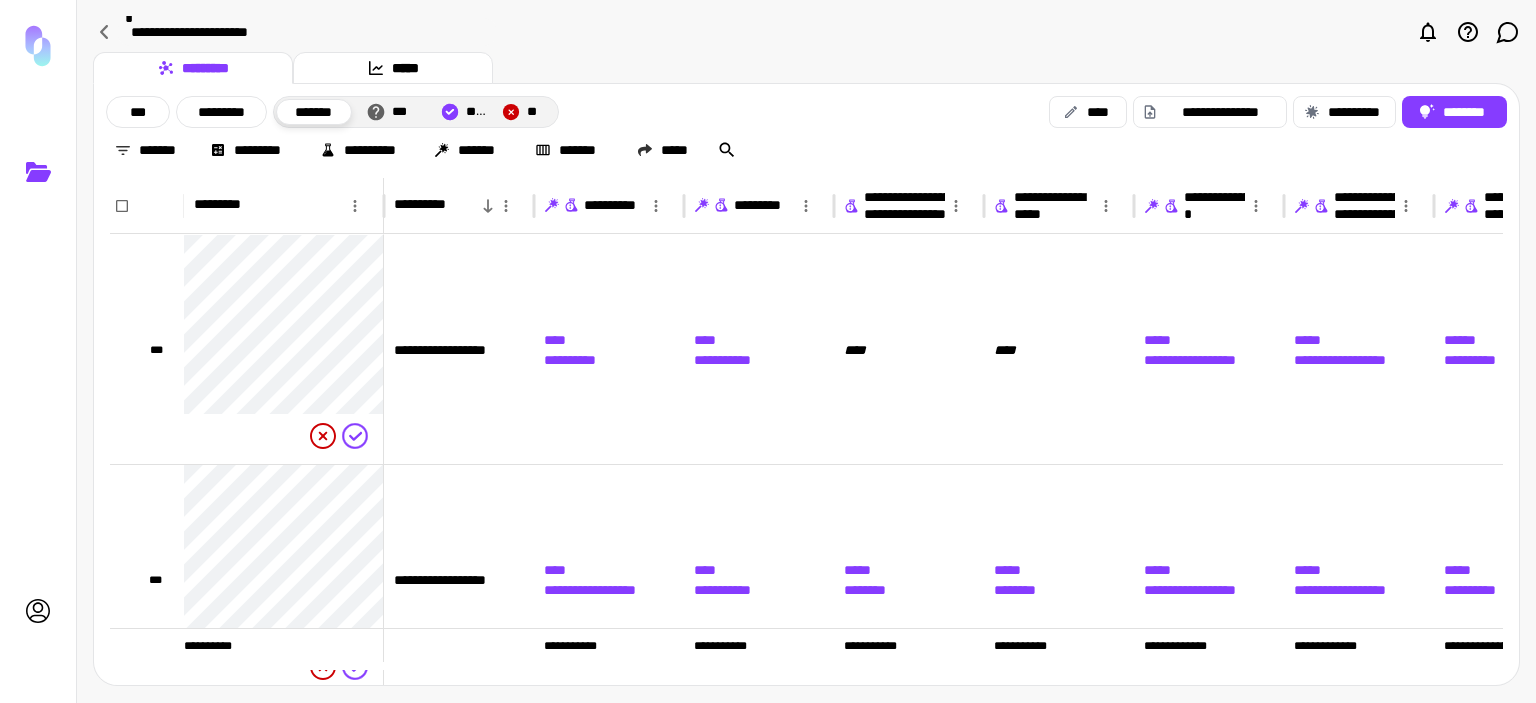 click 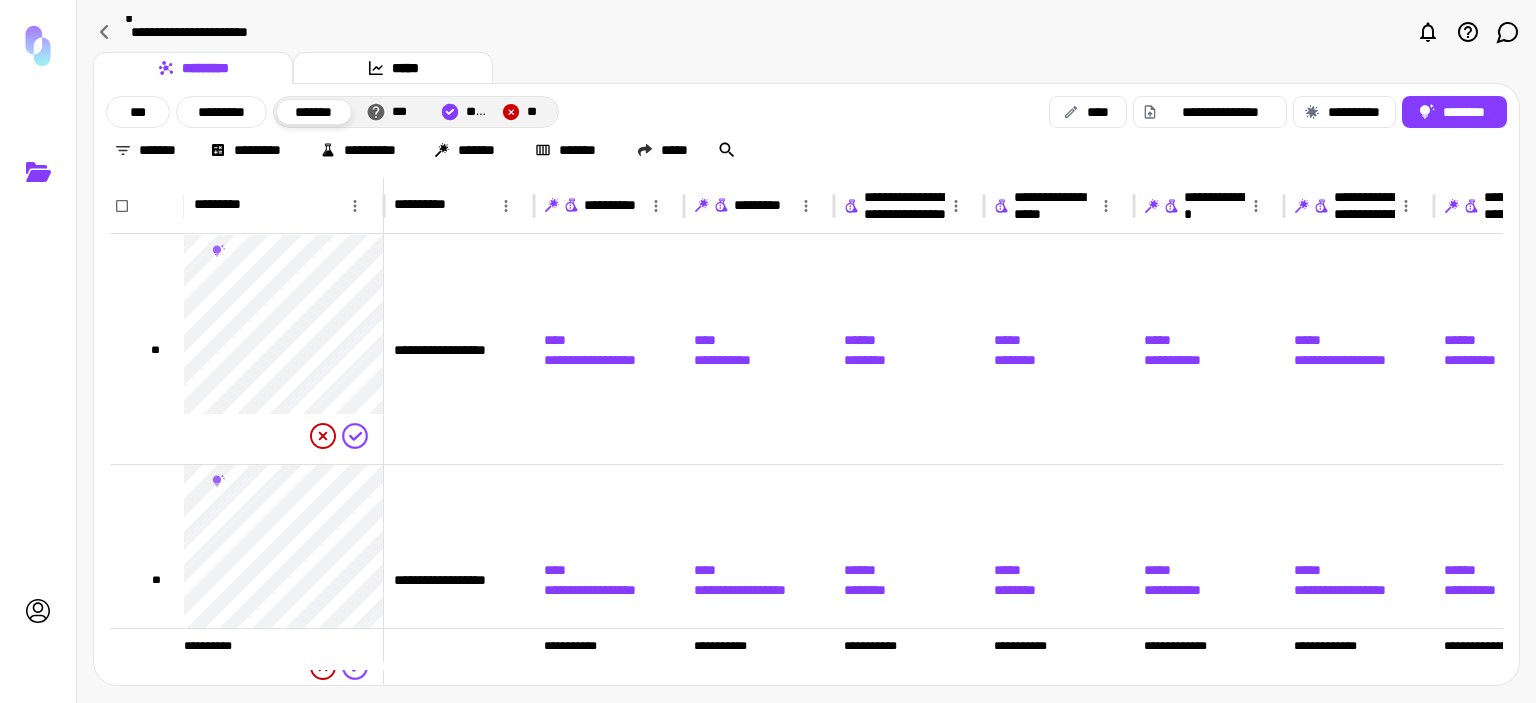 click 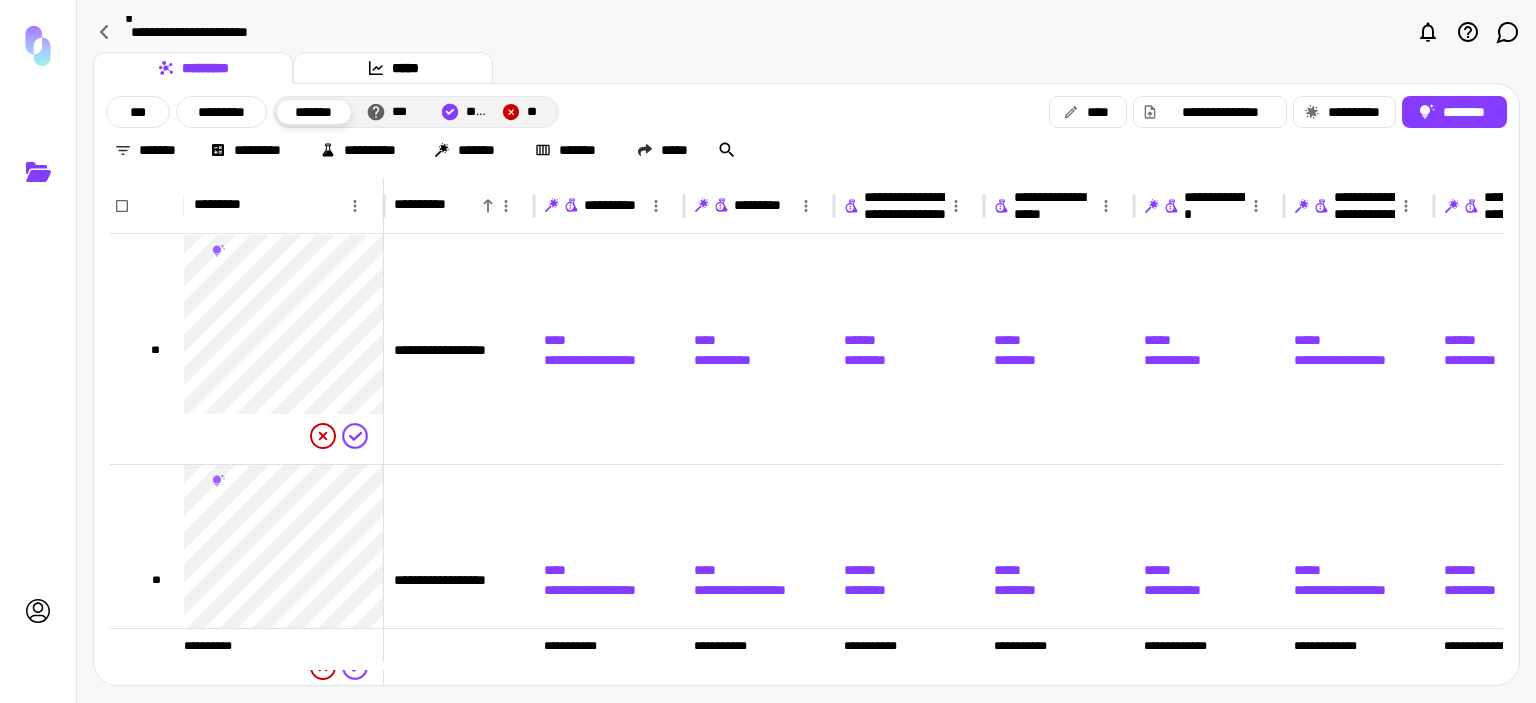 click 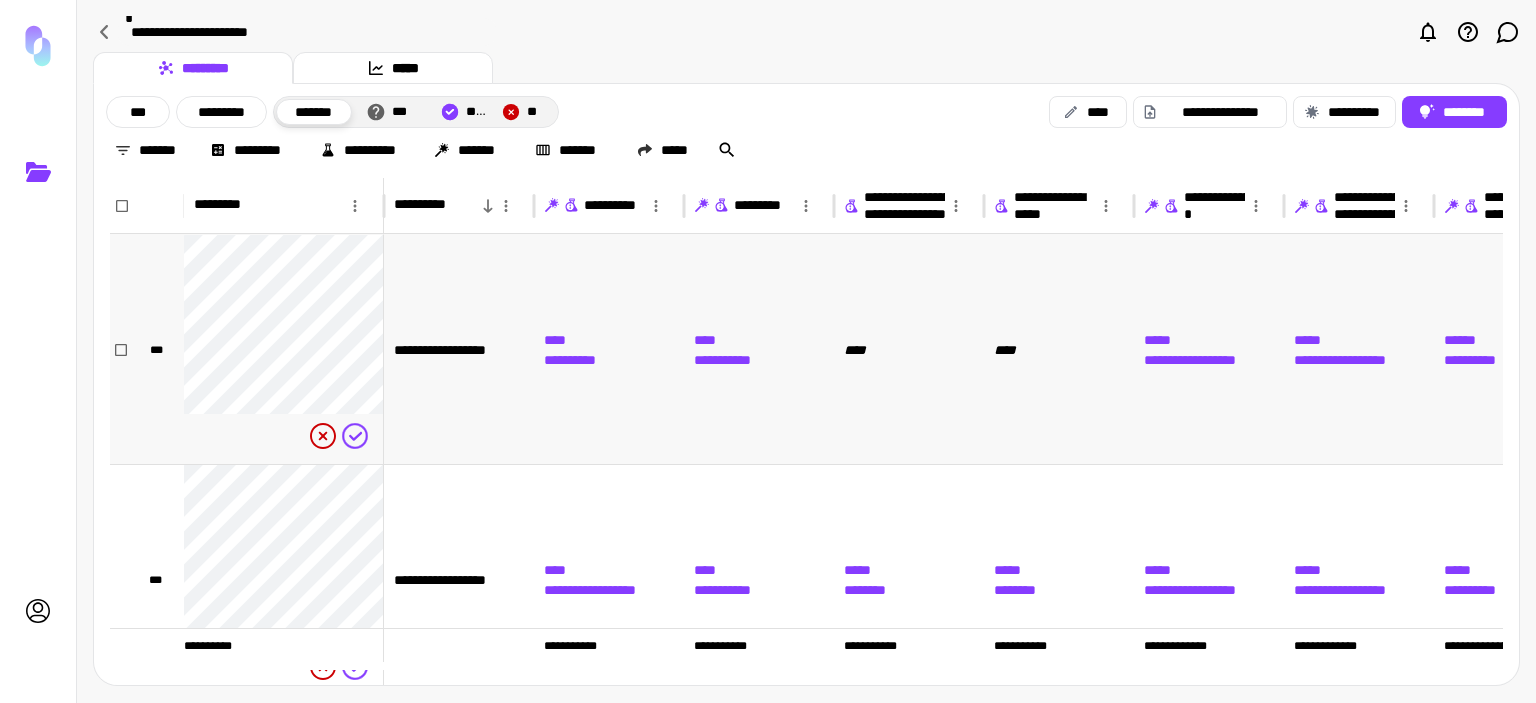scroll, scrollTop: 0, scrollLeft: 147, axis: horizontal 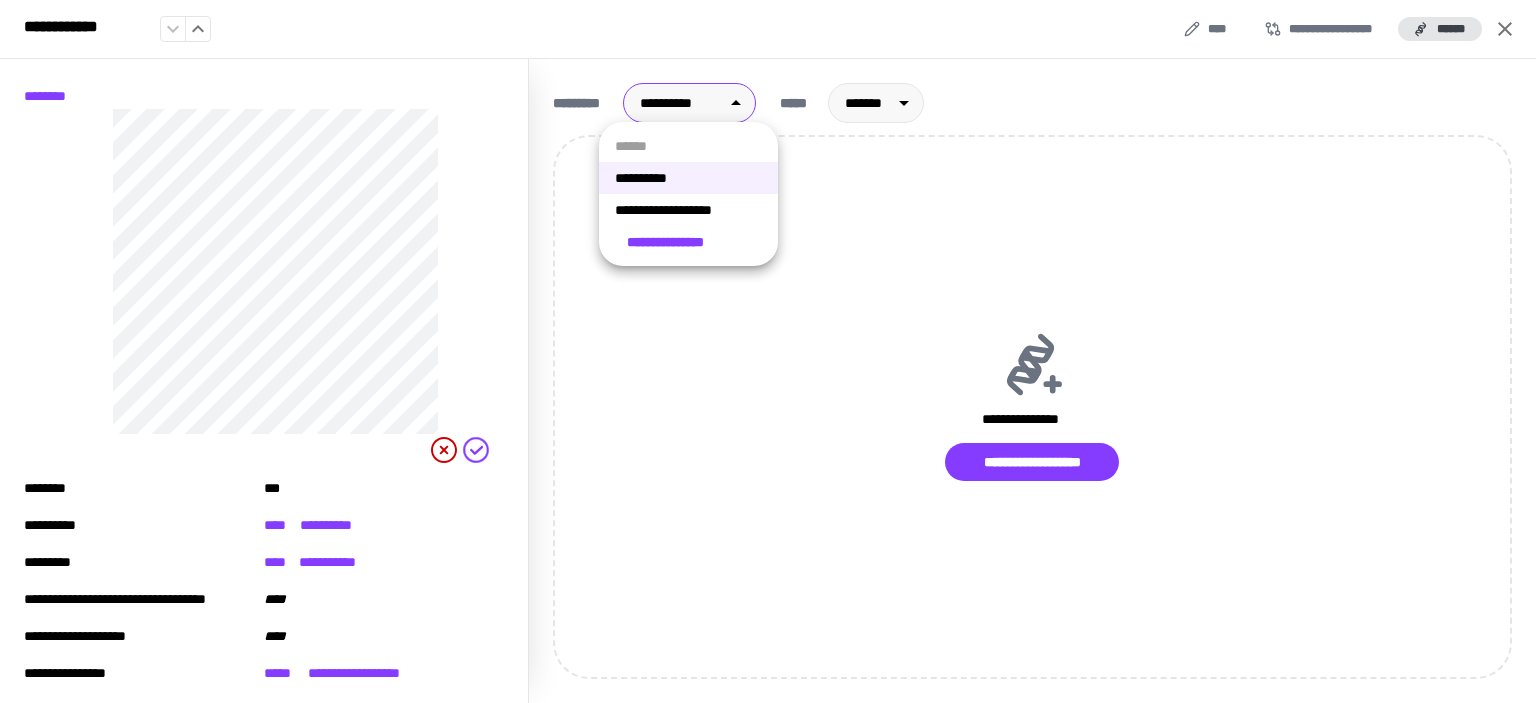 click on "[FIRST] [LAST] [STREET] [CITY], [STATE] [ZIP]" at bounding box center [768, 351] 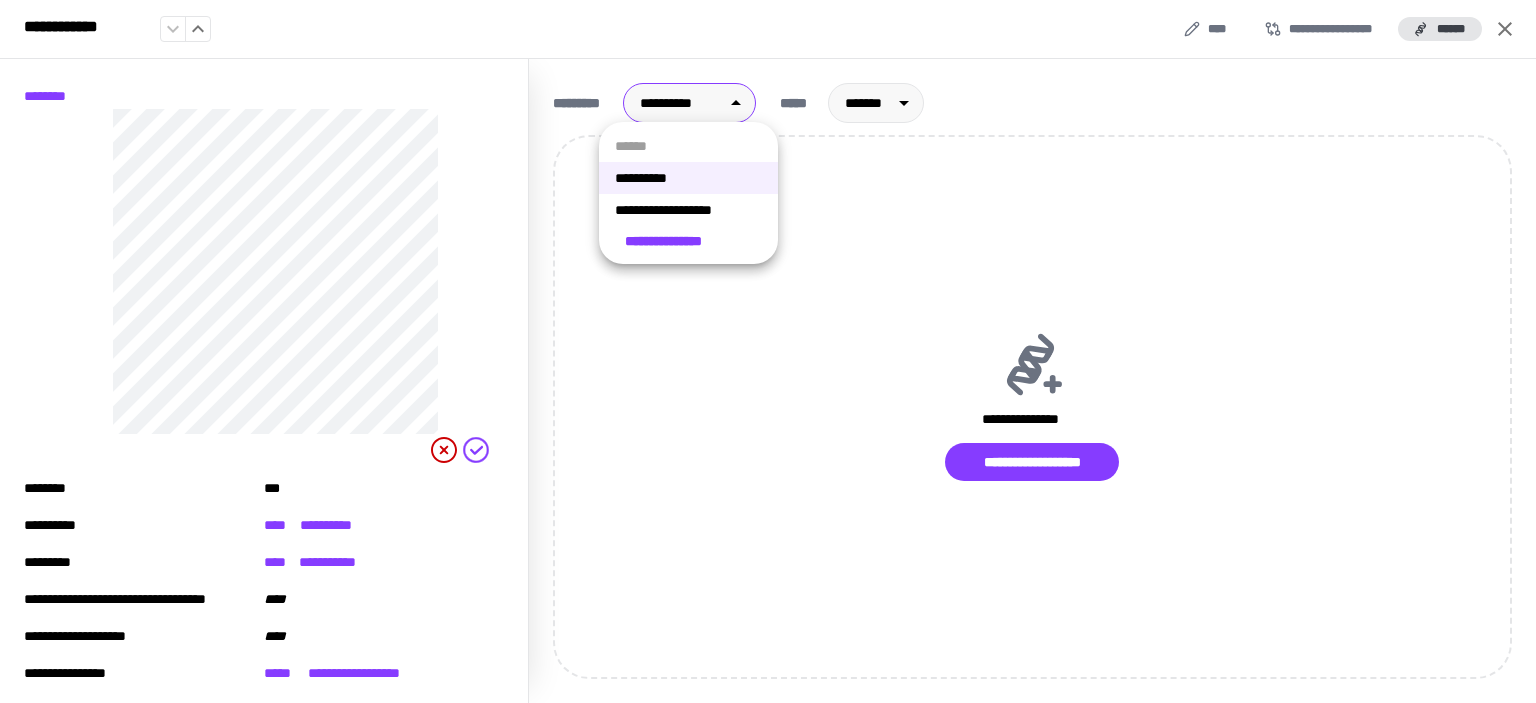 click on "**********" at bounding box center [688, 210] 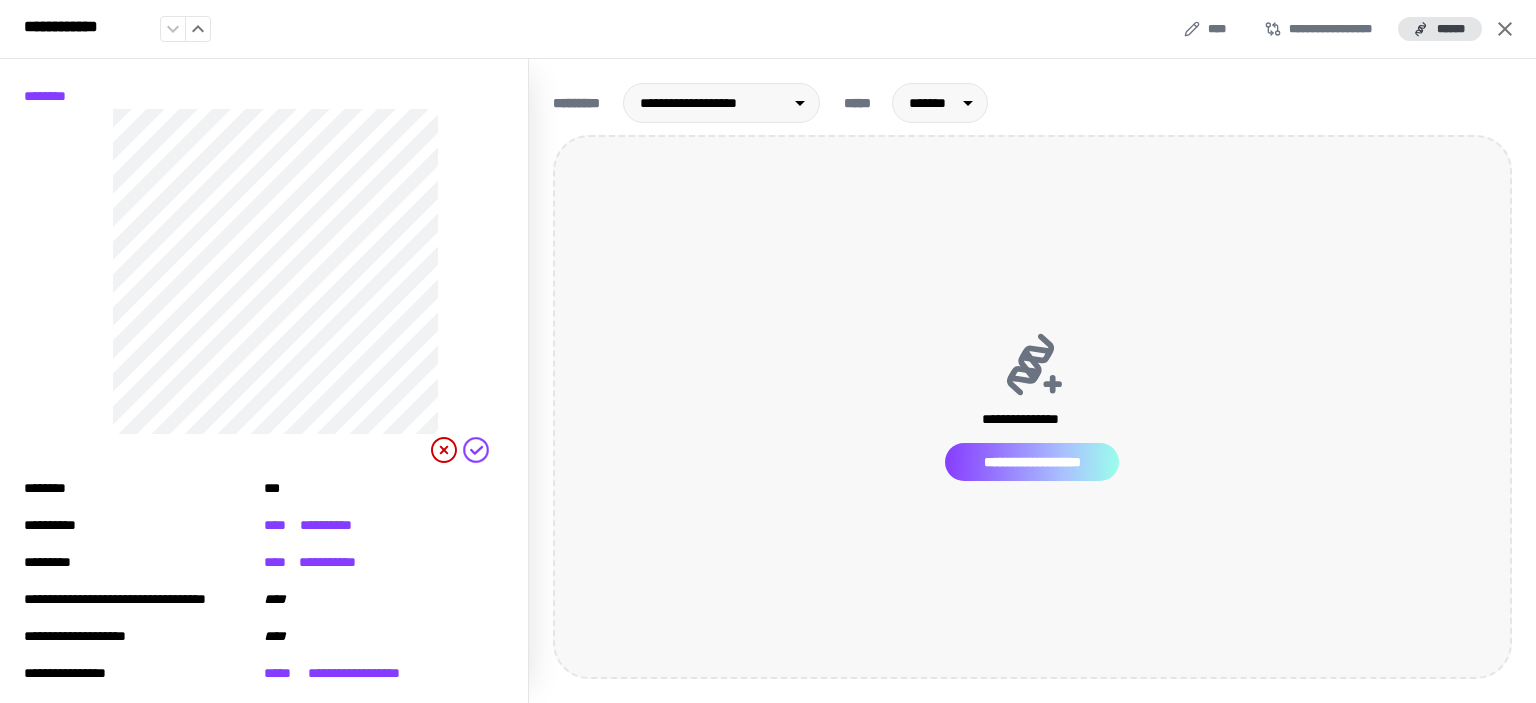 click on "**********" at bounding box center (1032, 462) 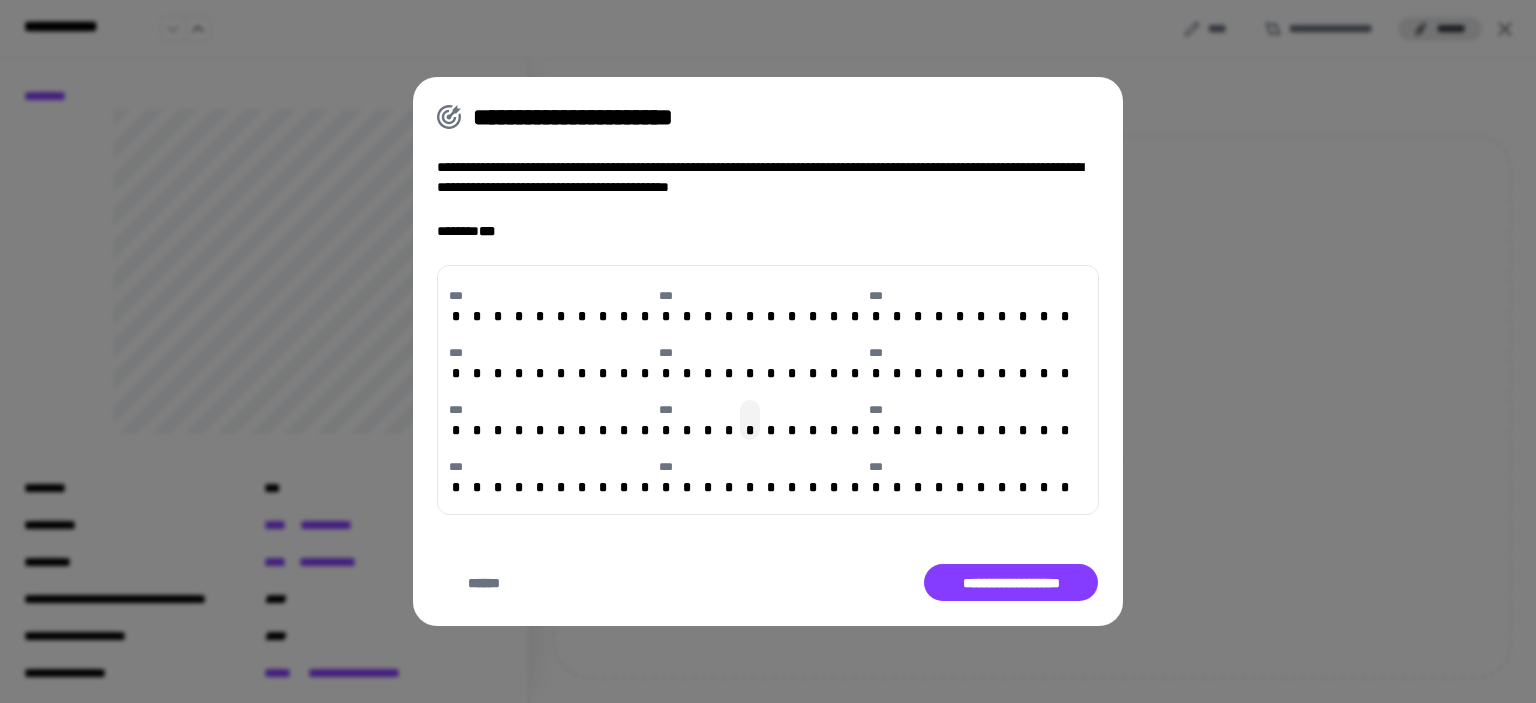 click on "*" at bounding box center [750, 420] 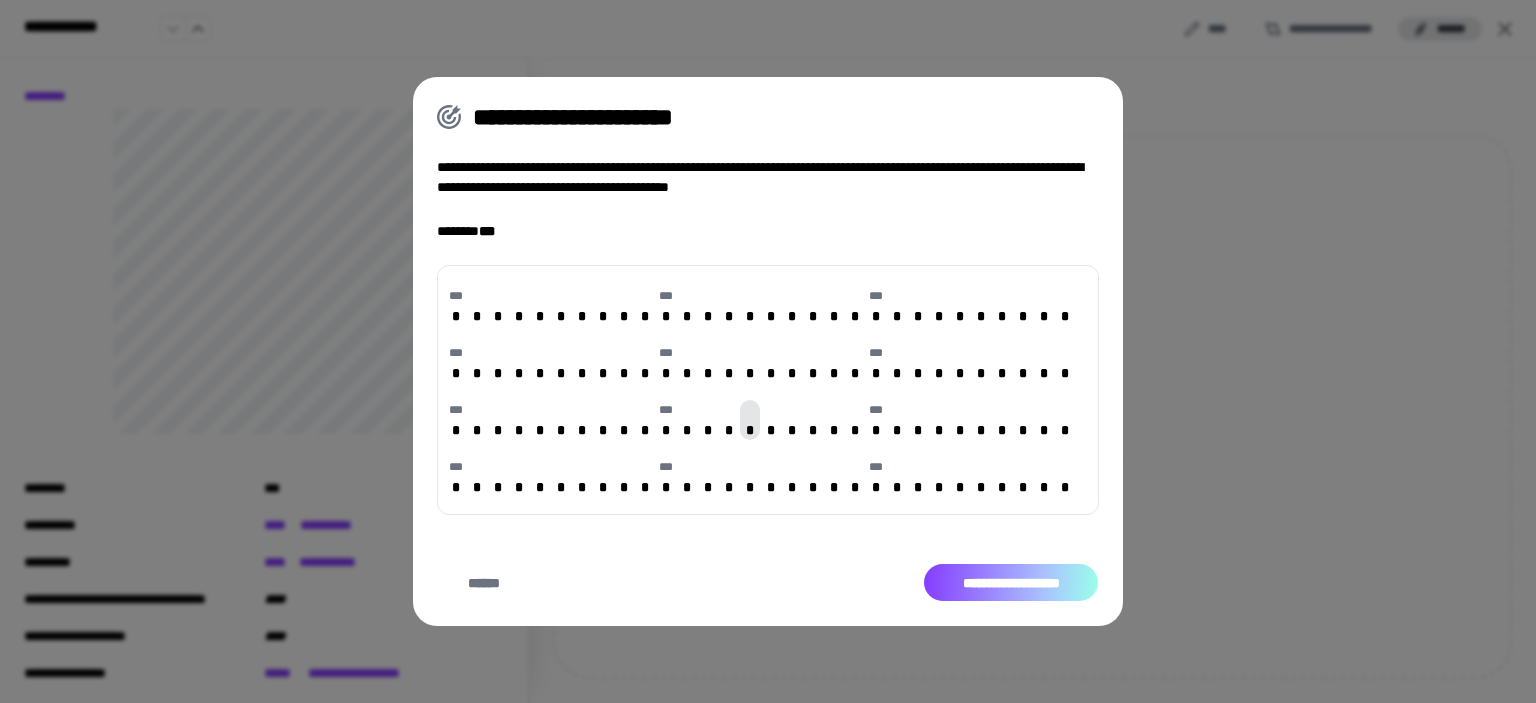 click on "**********" at bounding box center (1011, 583) 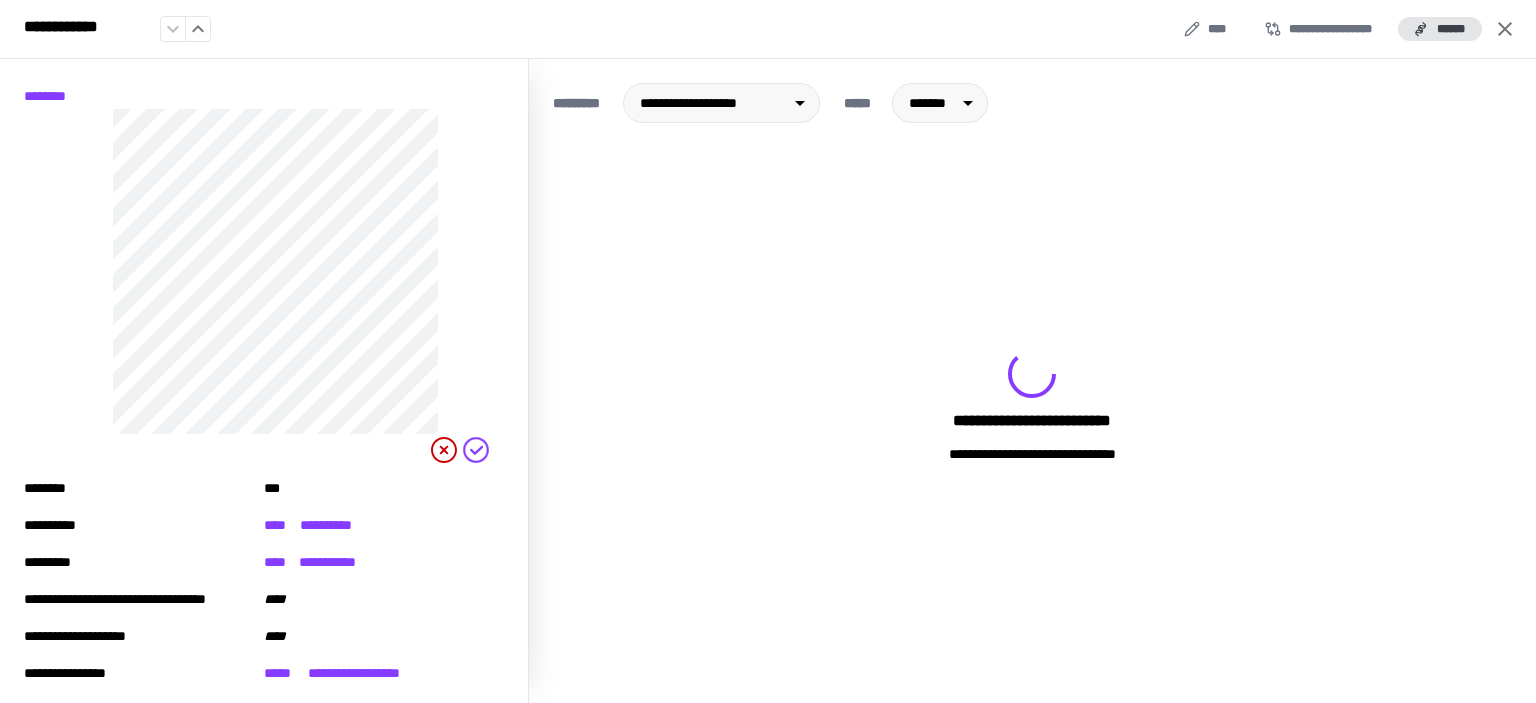 click on "**********" at bounding box center (1011, 583) 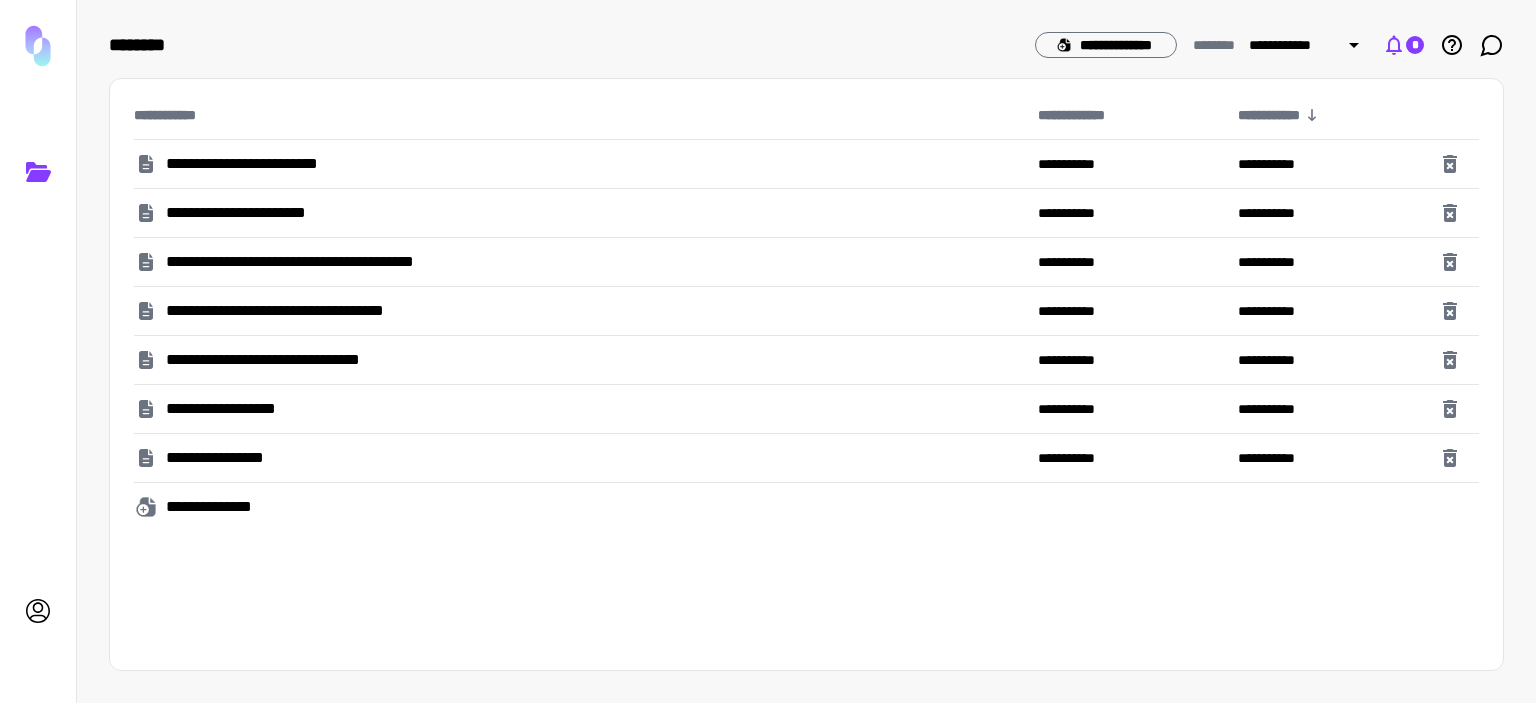 click 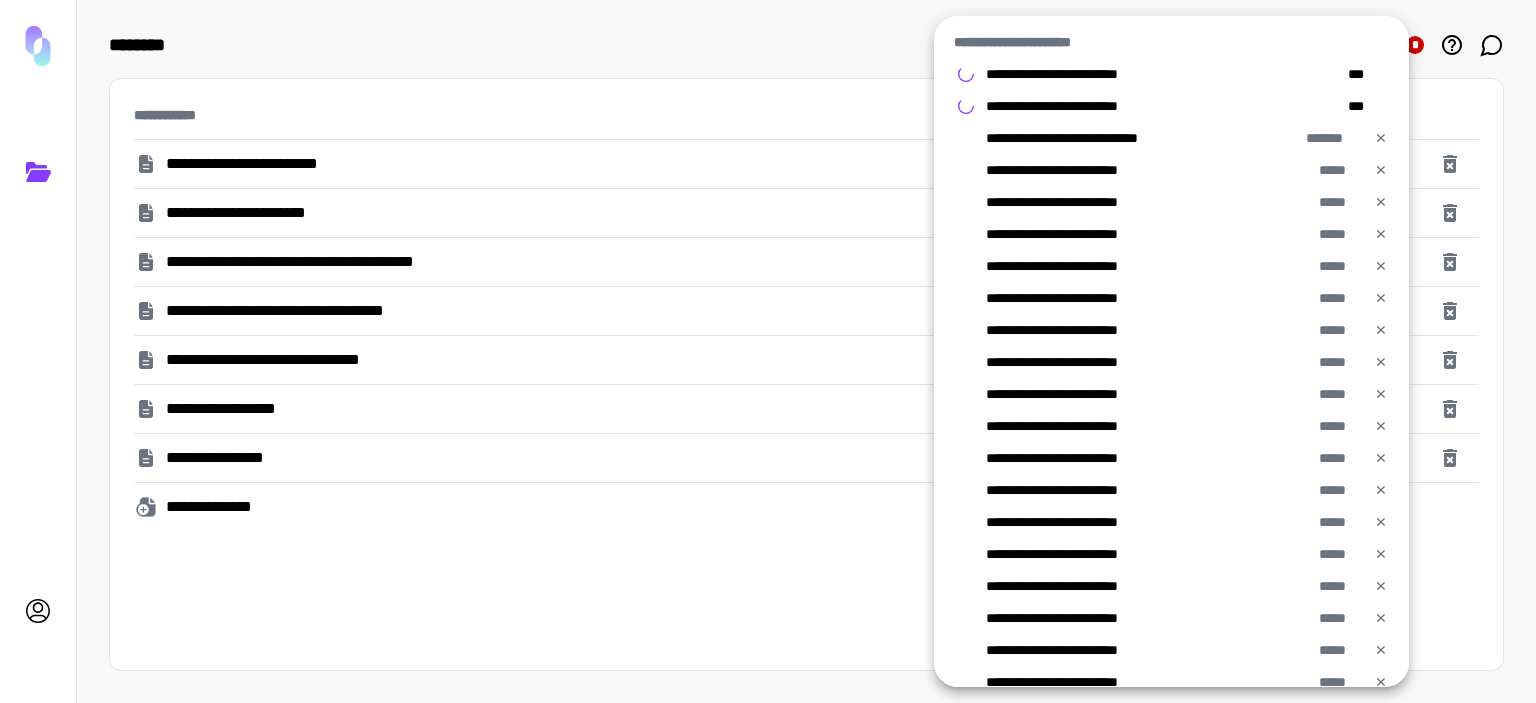 click at bounding box center (768, 351) 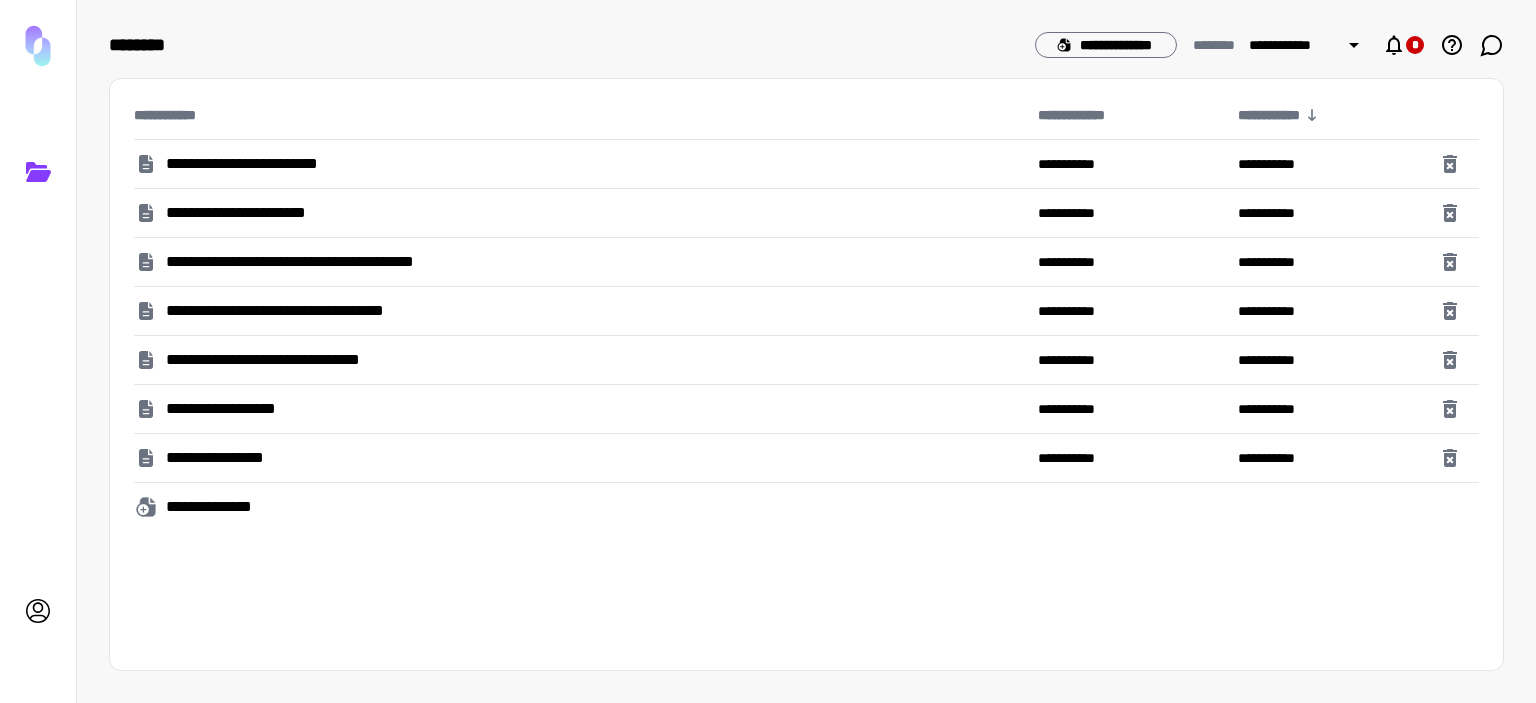 click on "**********" at bounding box center (264, 213) 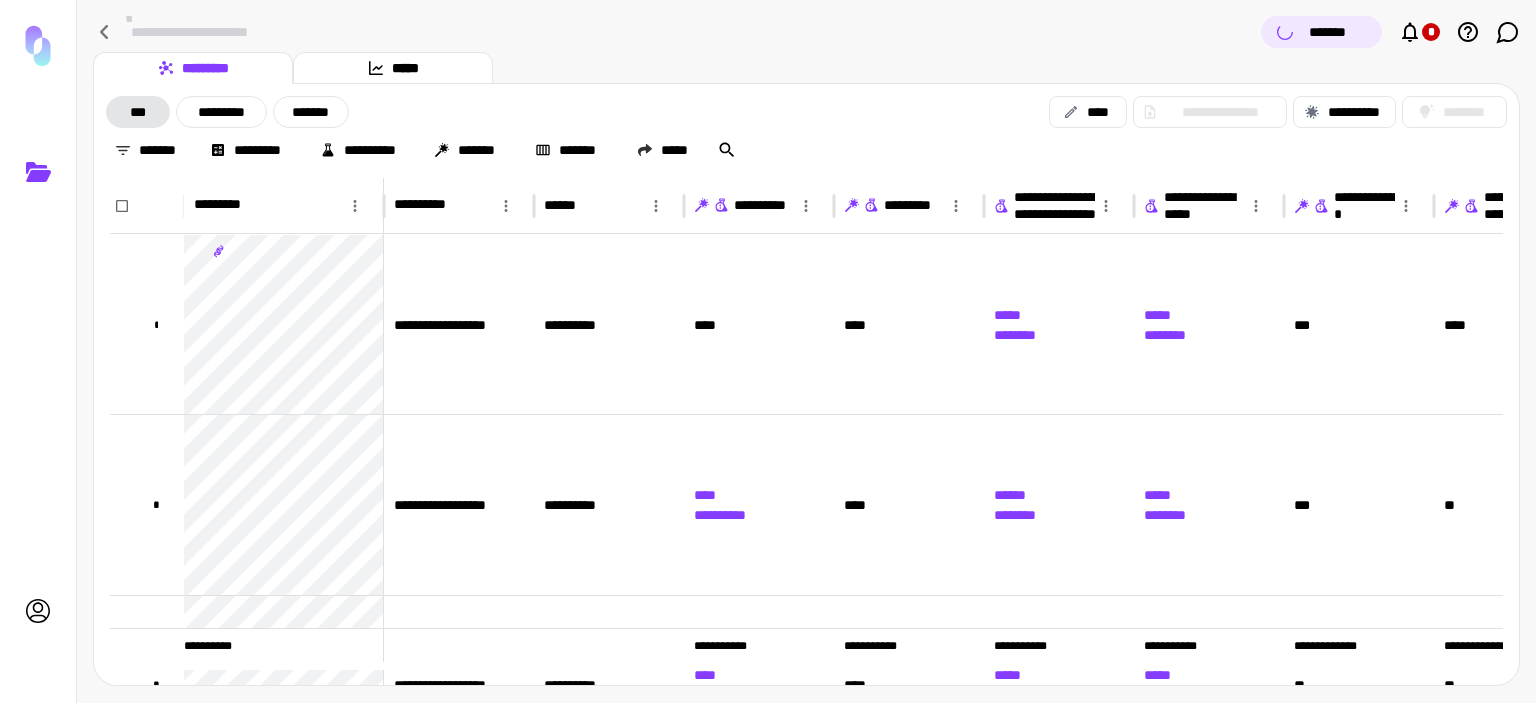 click on "*******" at bounding box center (1337, 32) 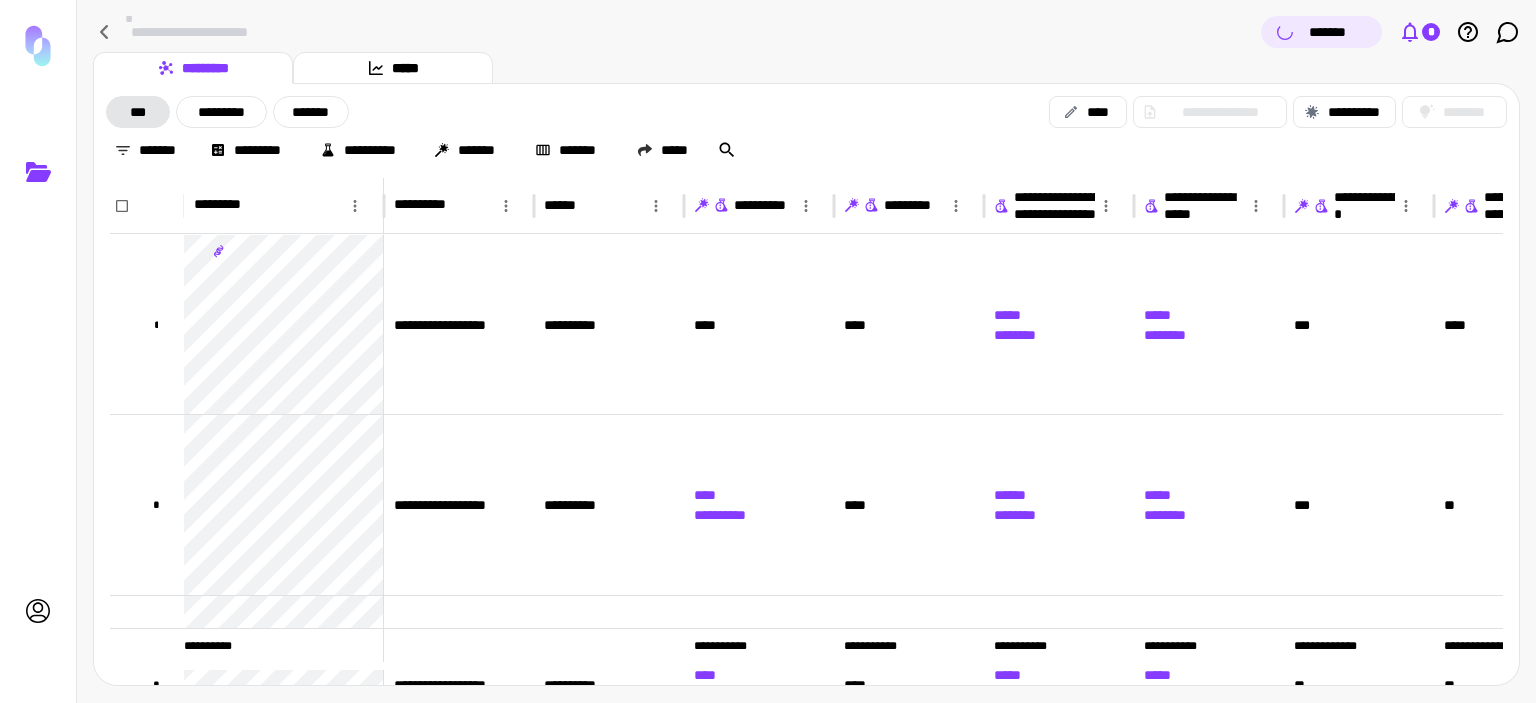 click 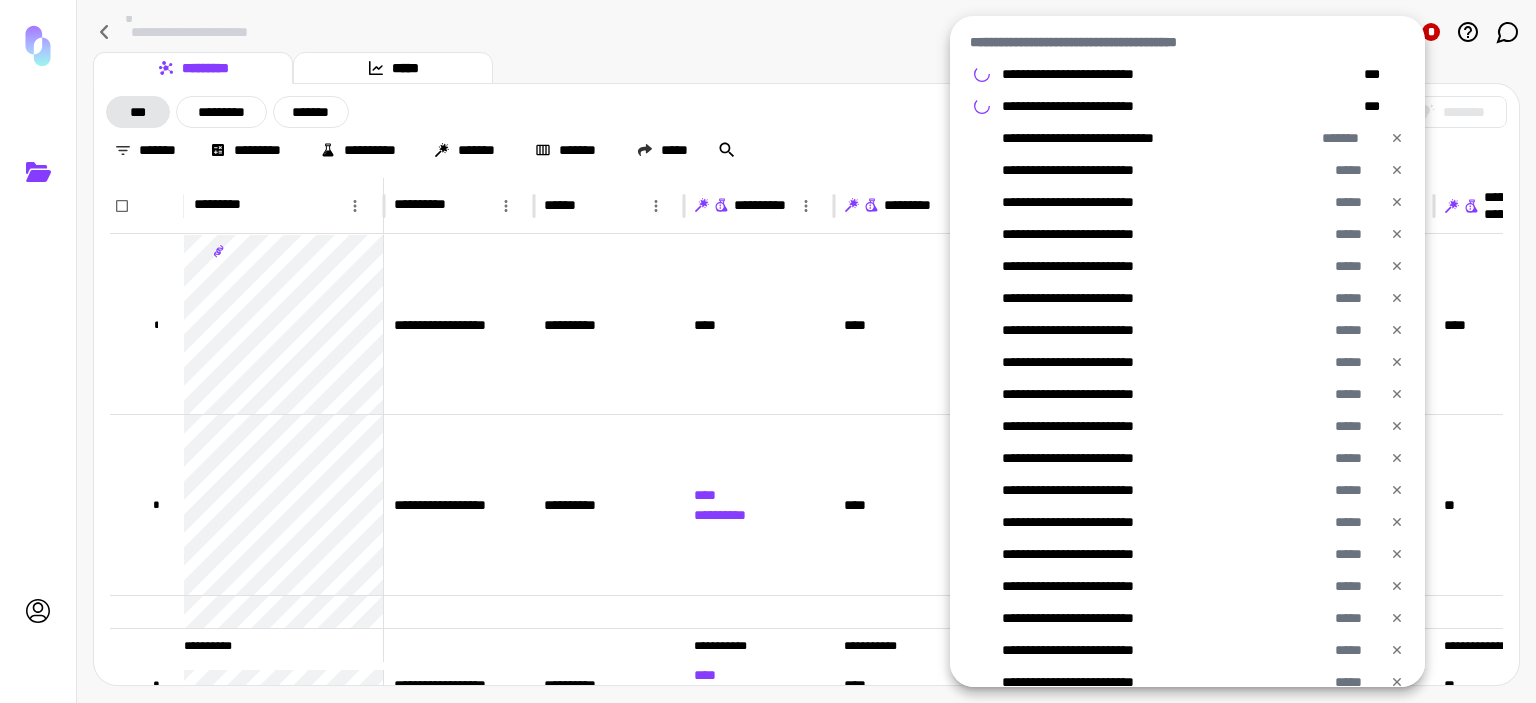 click at bounding box center (768, 351) 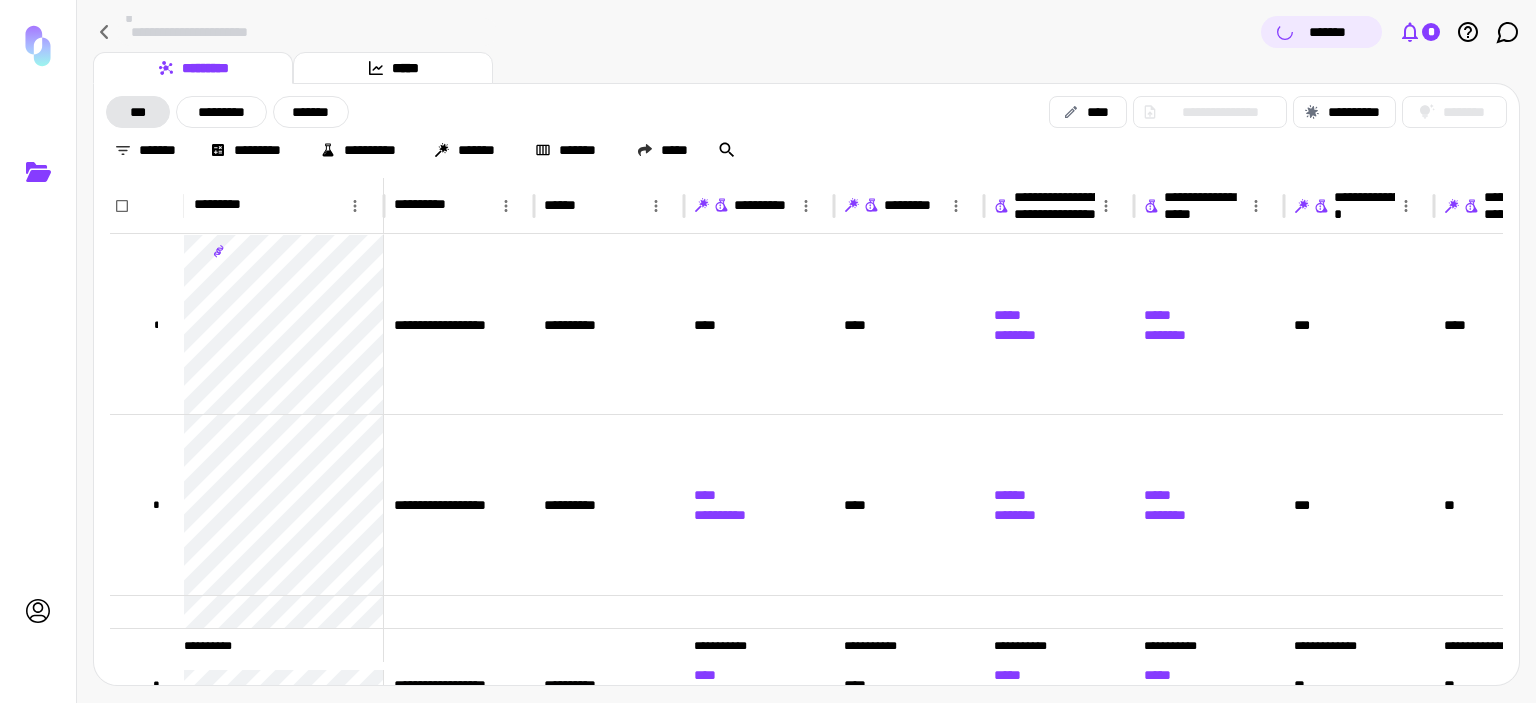 click 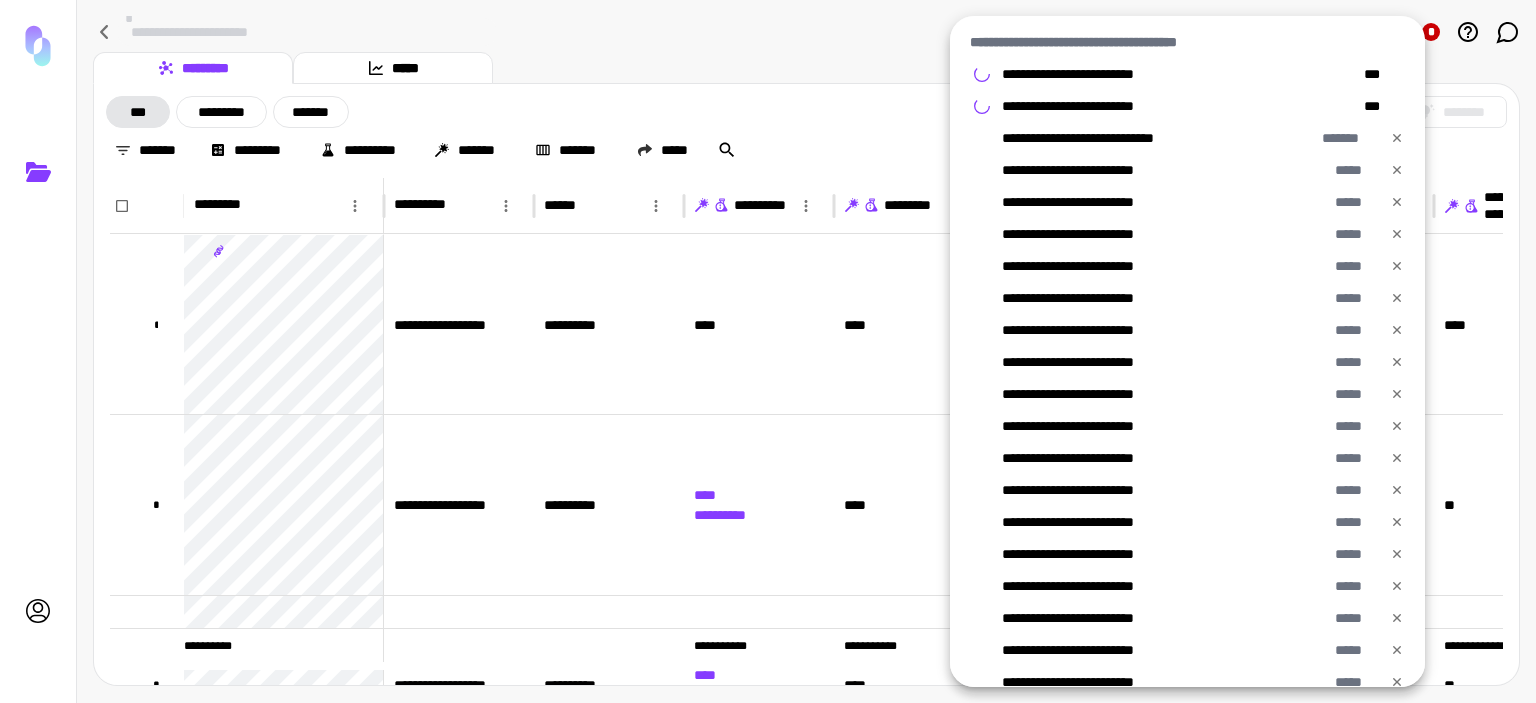 click at bounding box center [768, 351] 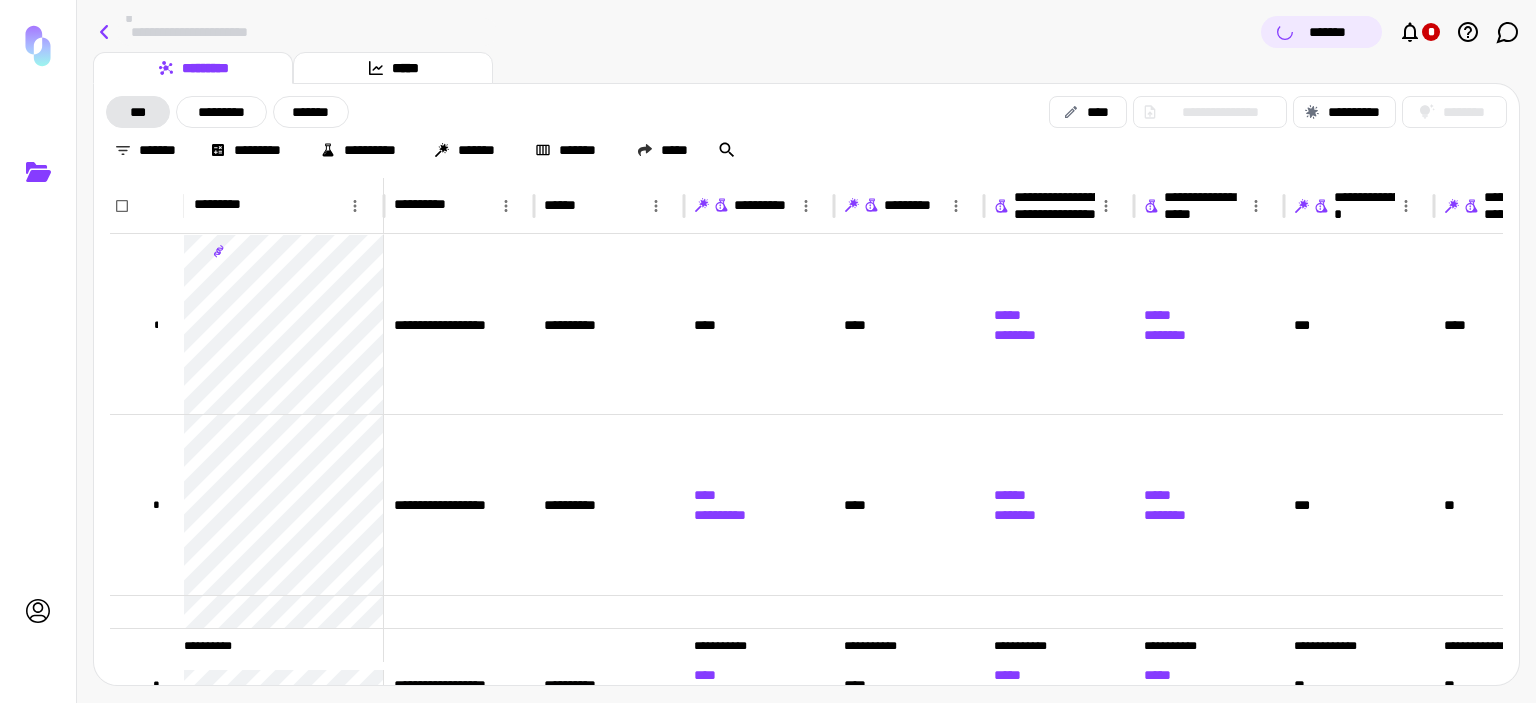 click 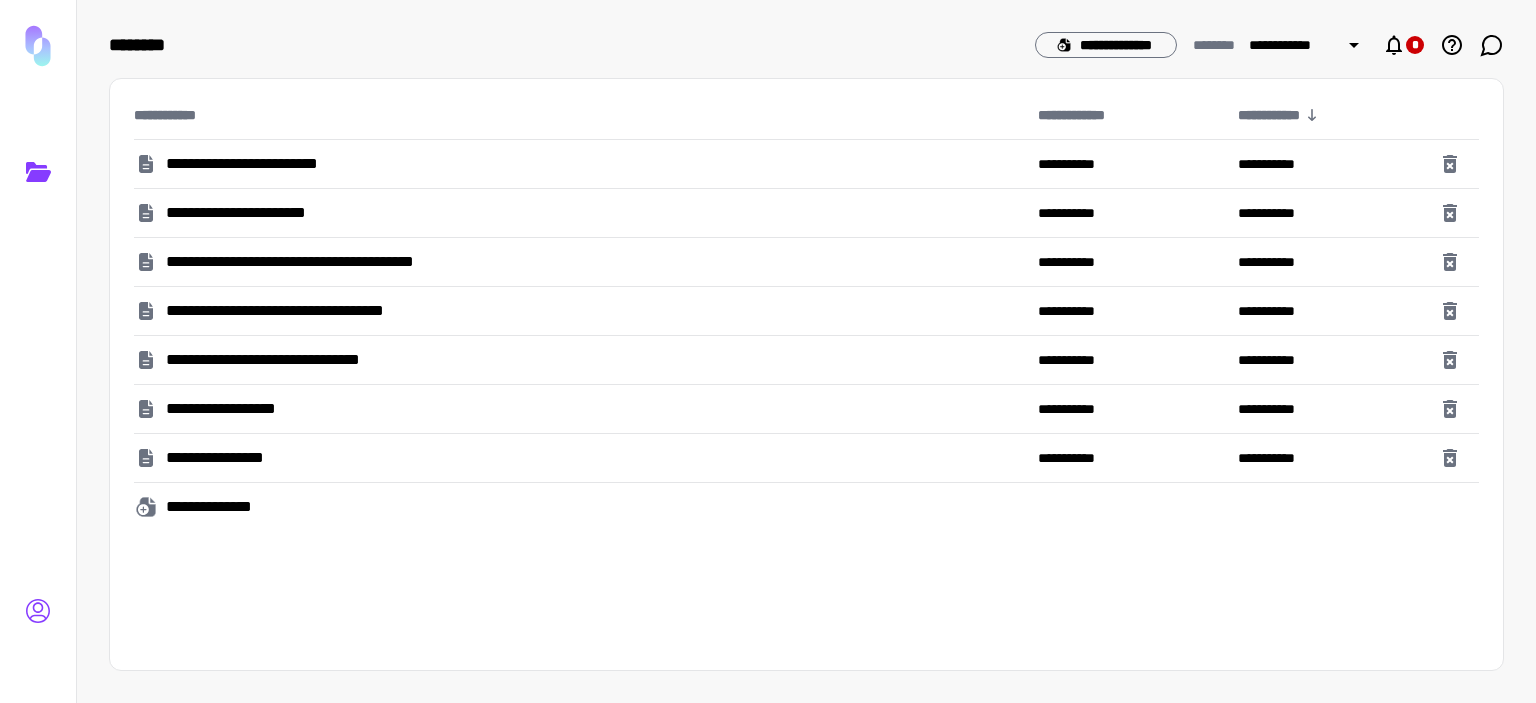 click 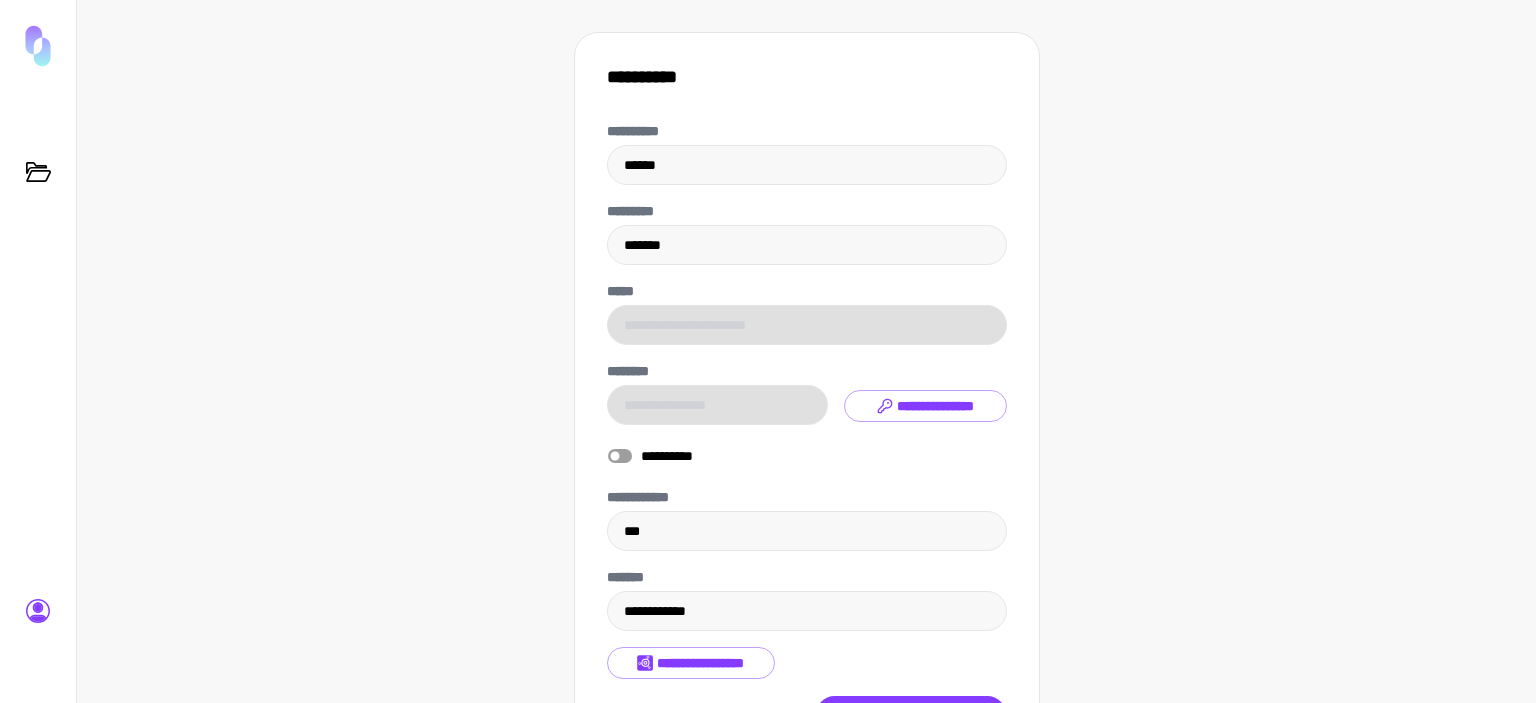 scroll, scrollTop: 141, scrollLeft: 0, axis: vertical 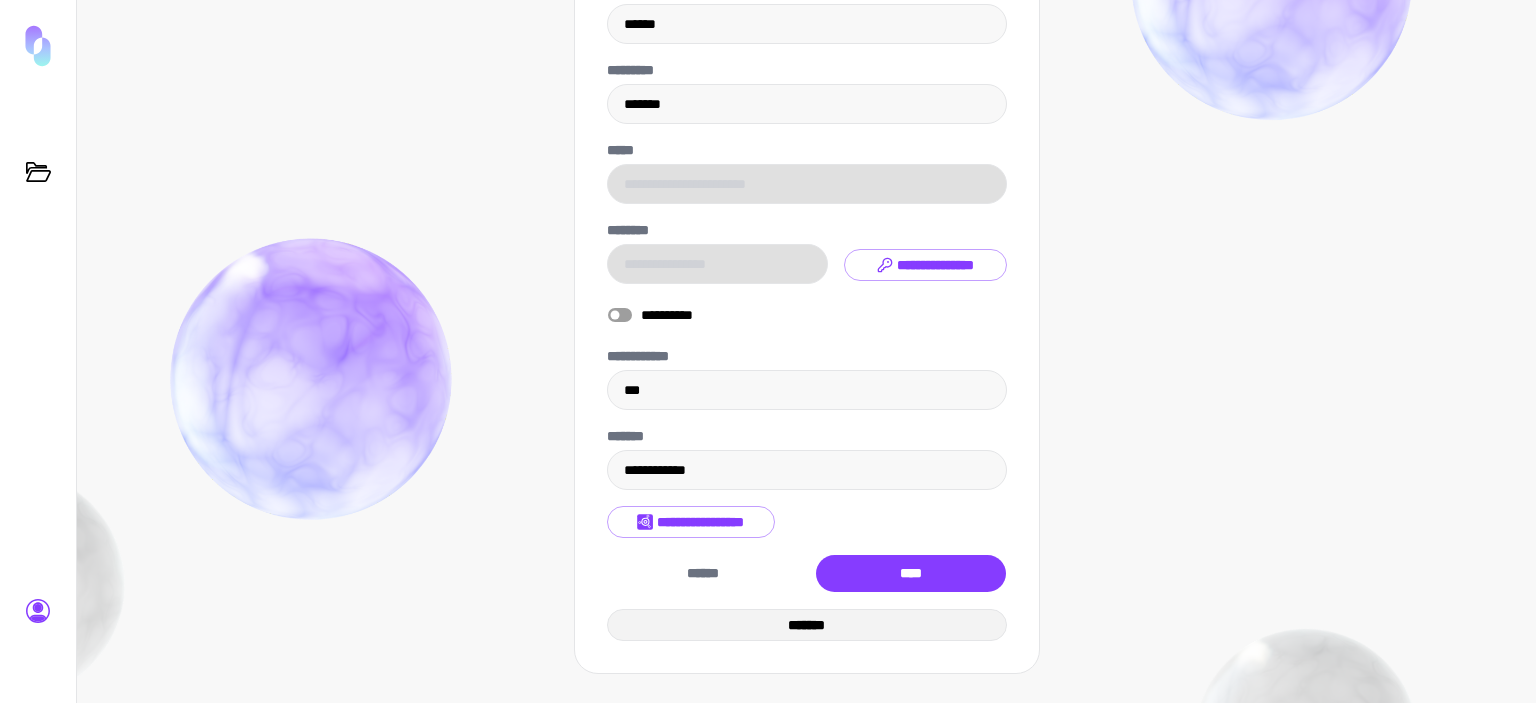 click on "*******" at bounding box center [807, 625] 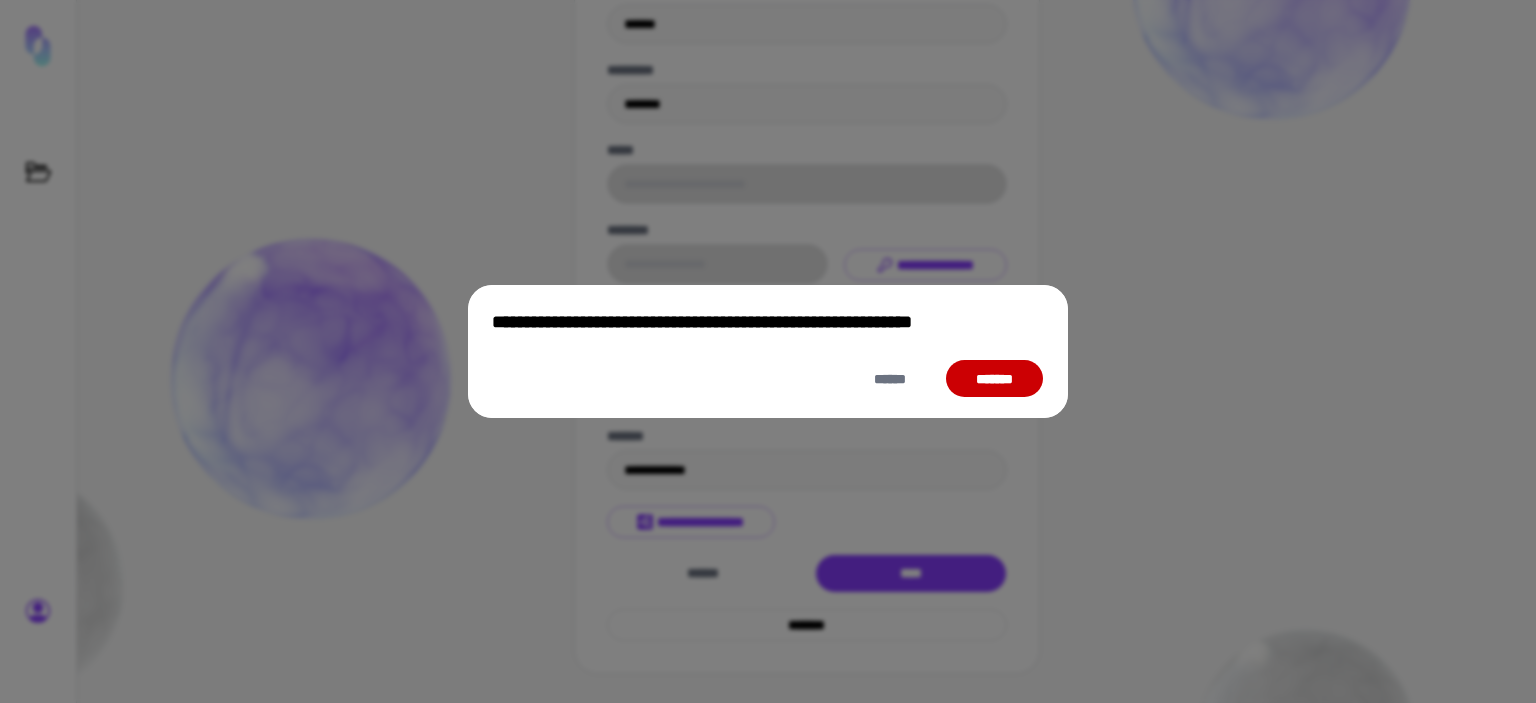 click on "*******" at bounding box center (994, 379) 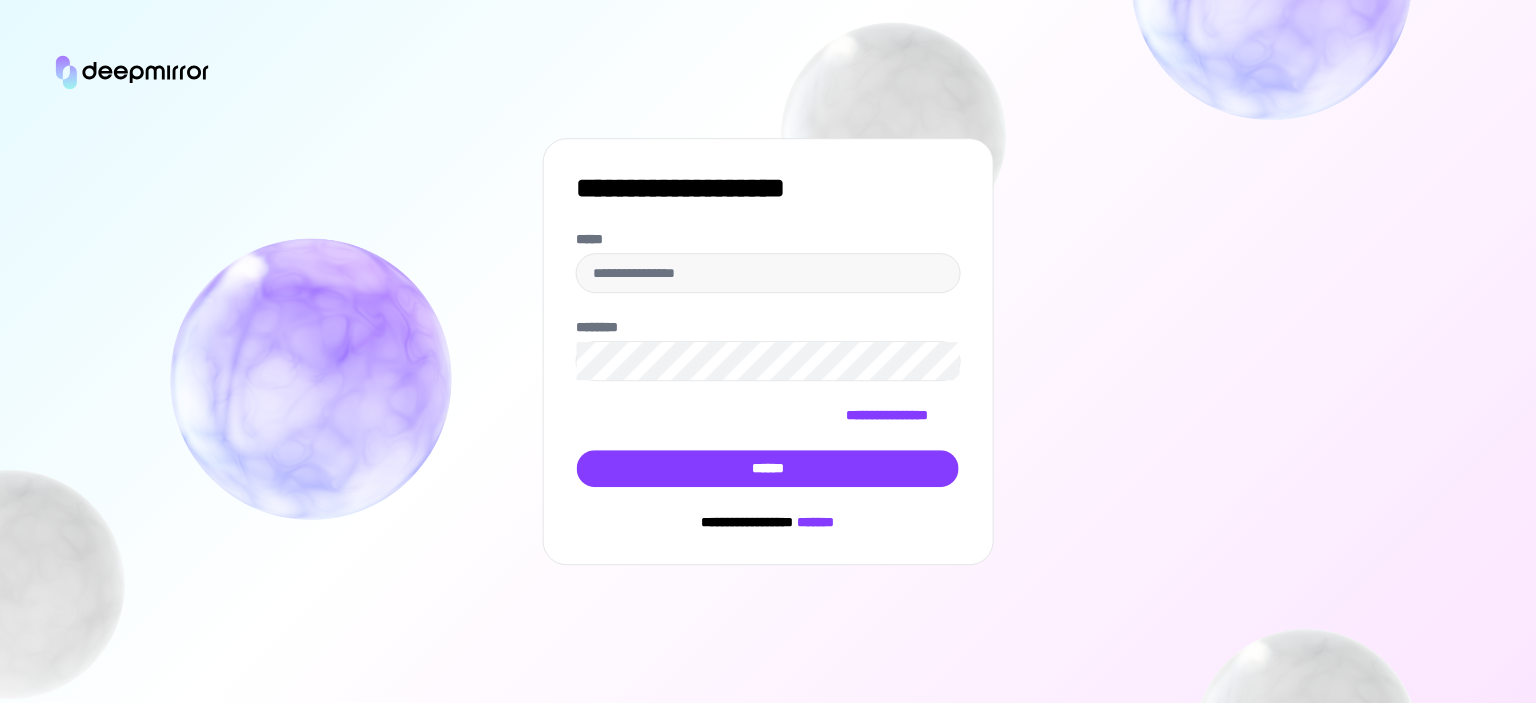 type on "**********" 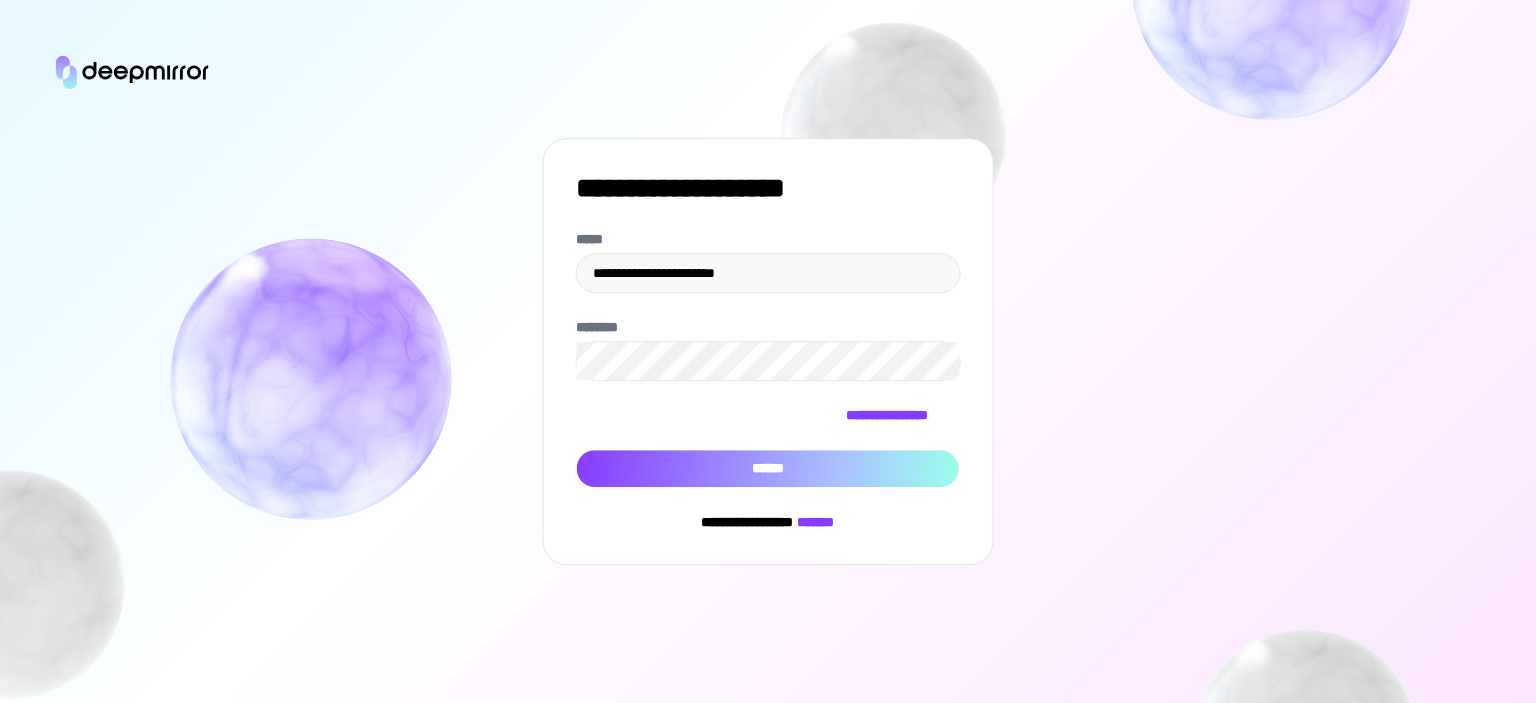 click on "******" at bounding box center [768, 469] 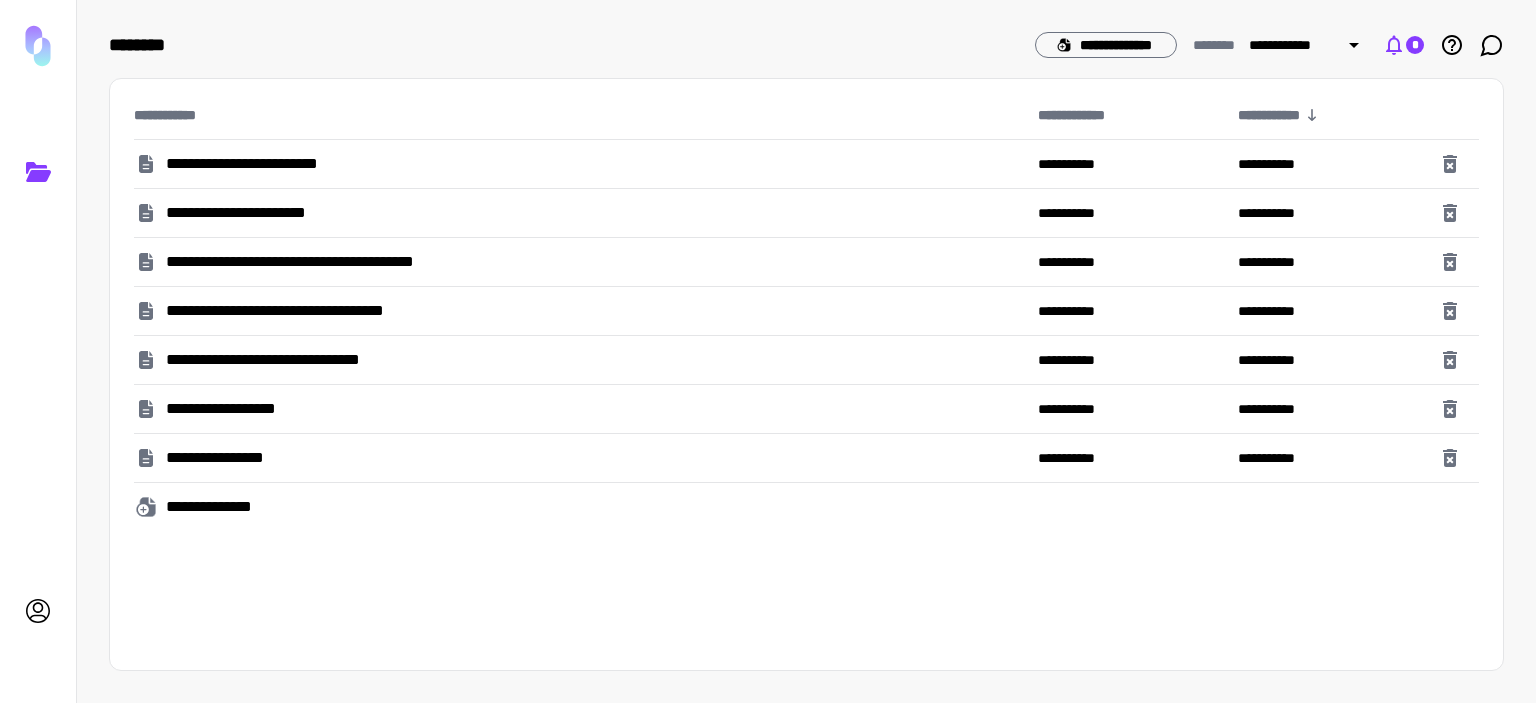 click 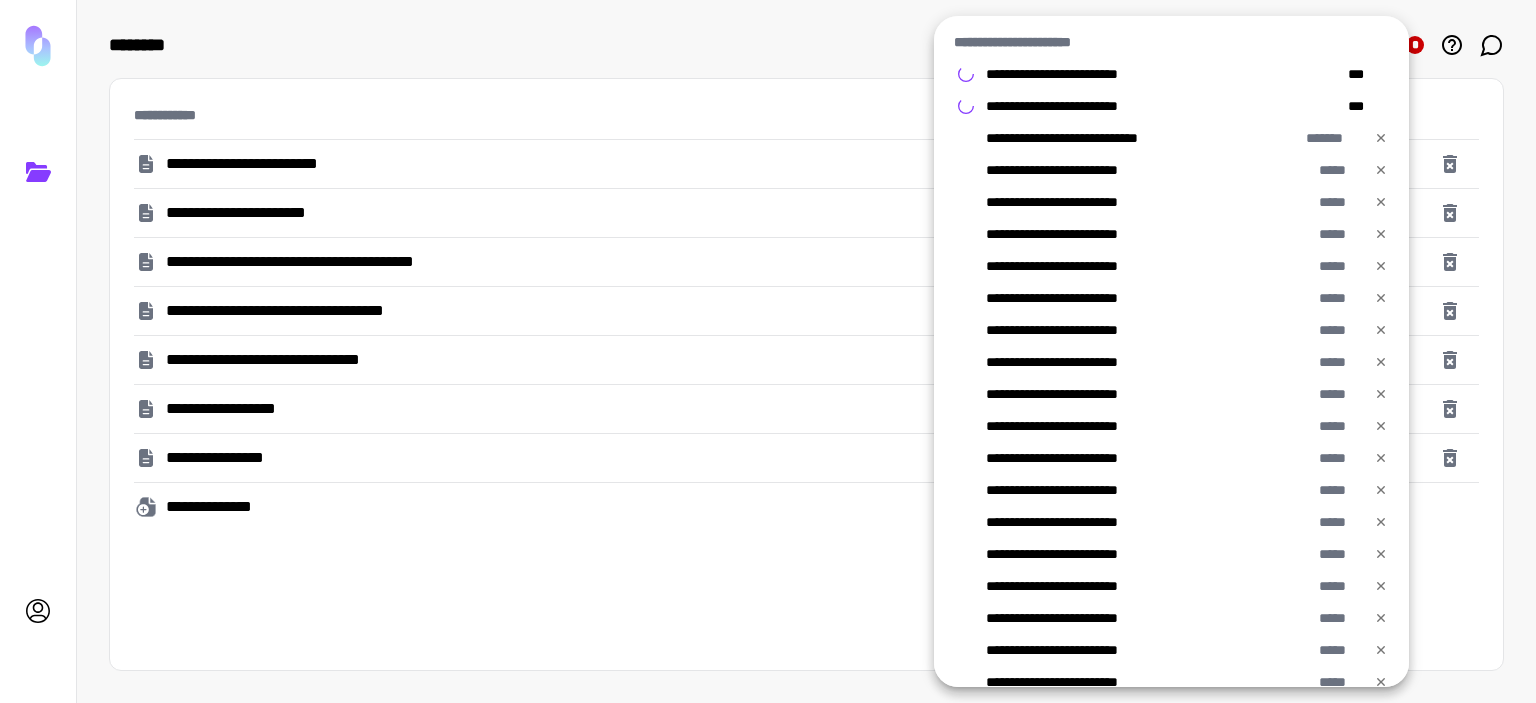click at bounding box center (768, 351) 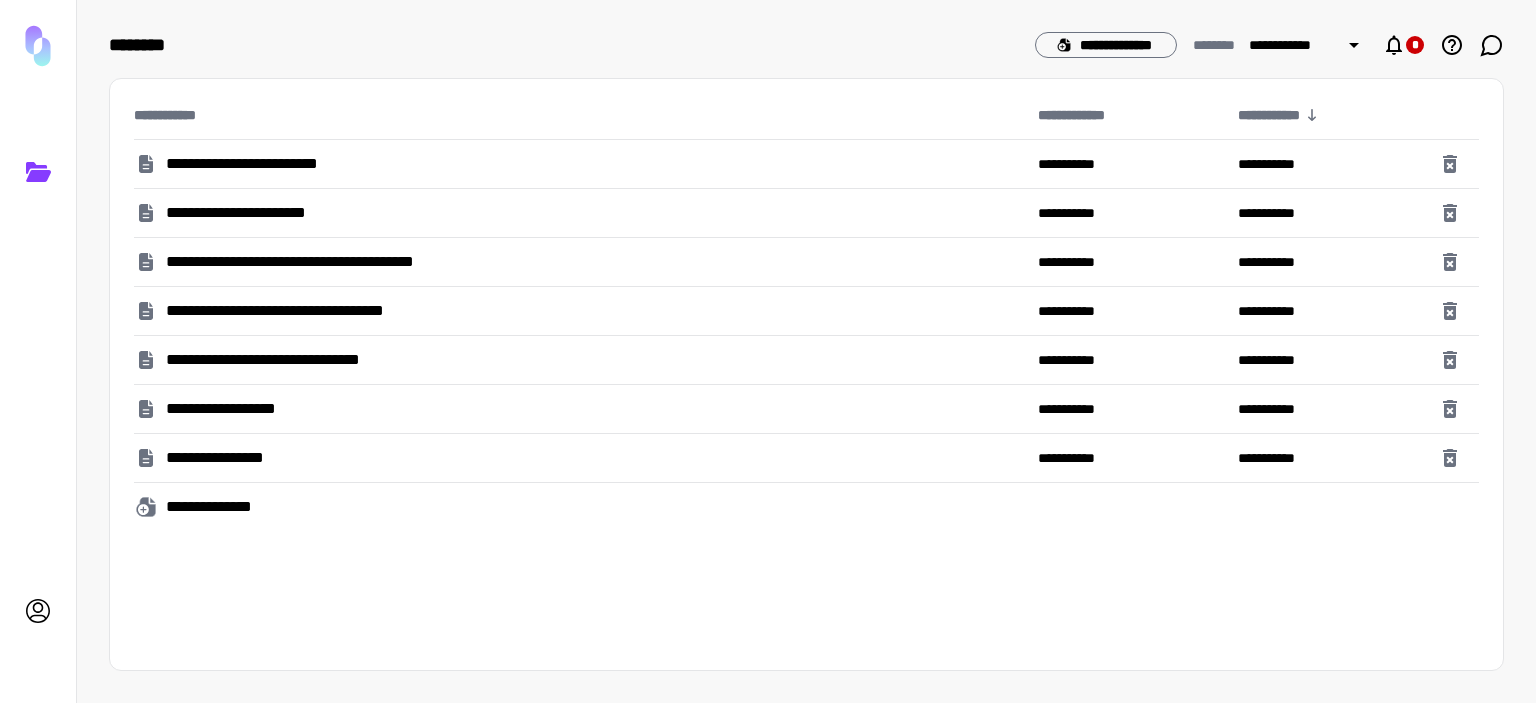 click on "**********" at bounding box center [264, 213] 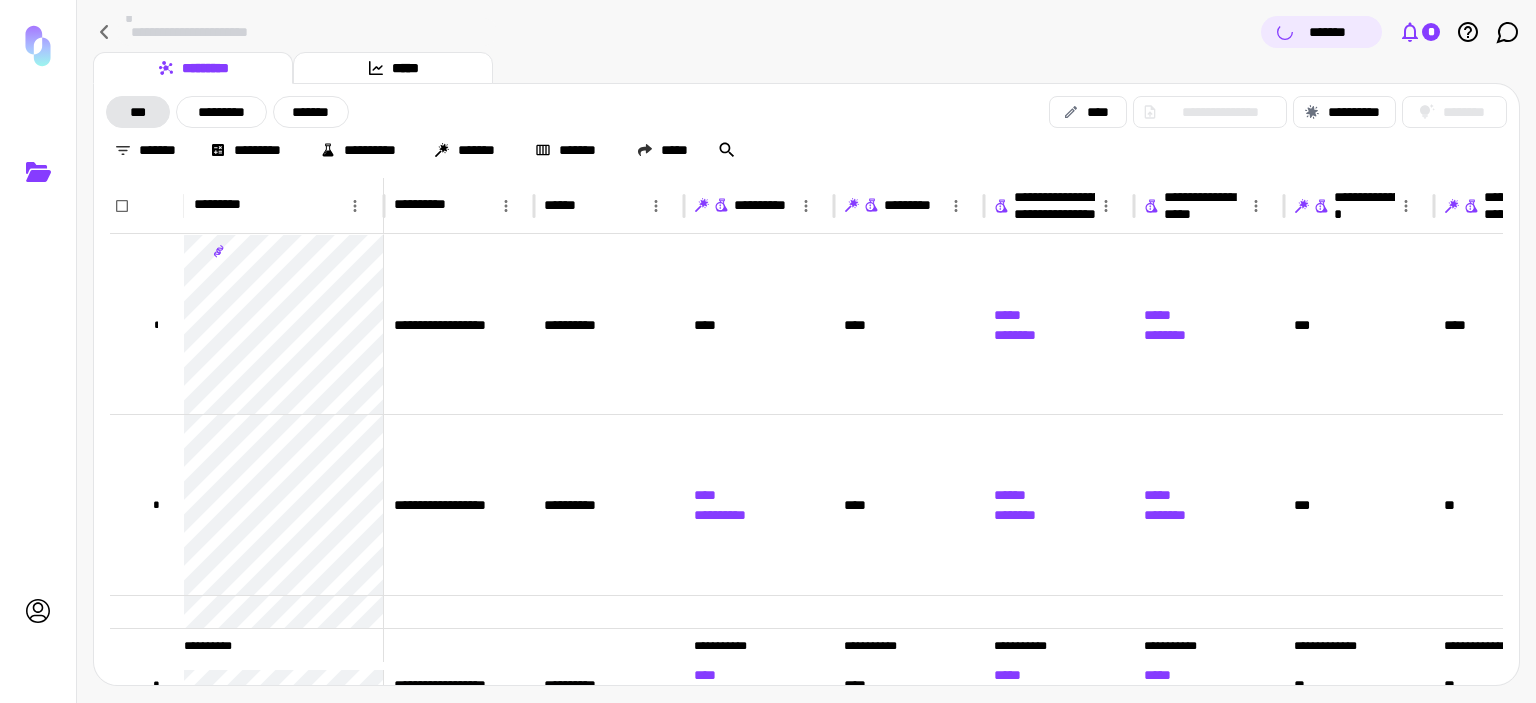 click 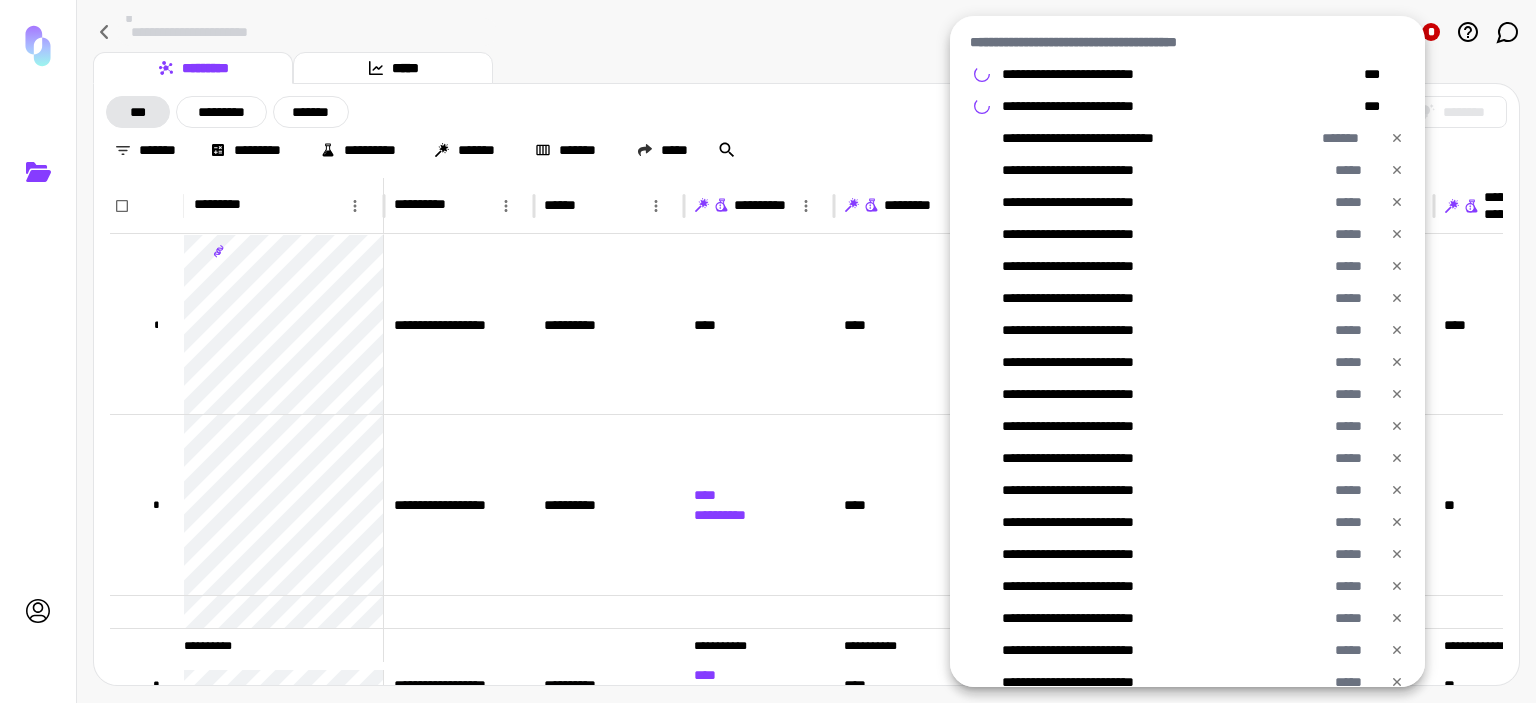 click at bounding box center [768, 351] 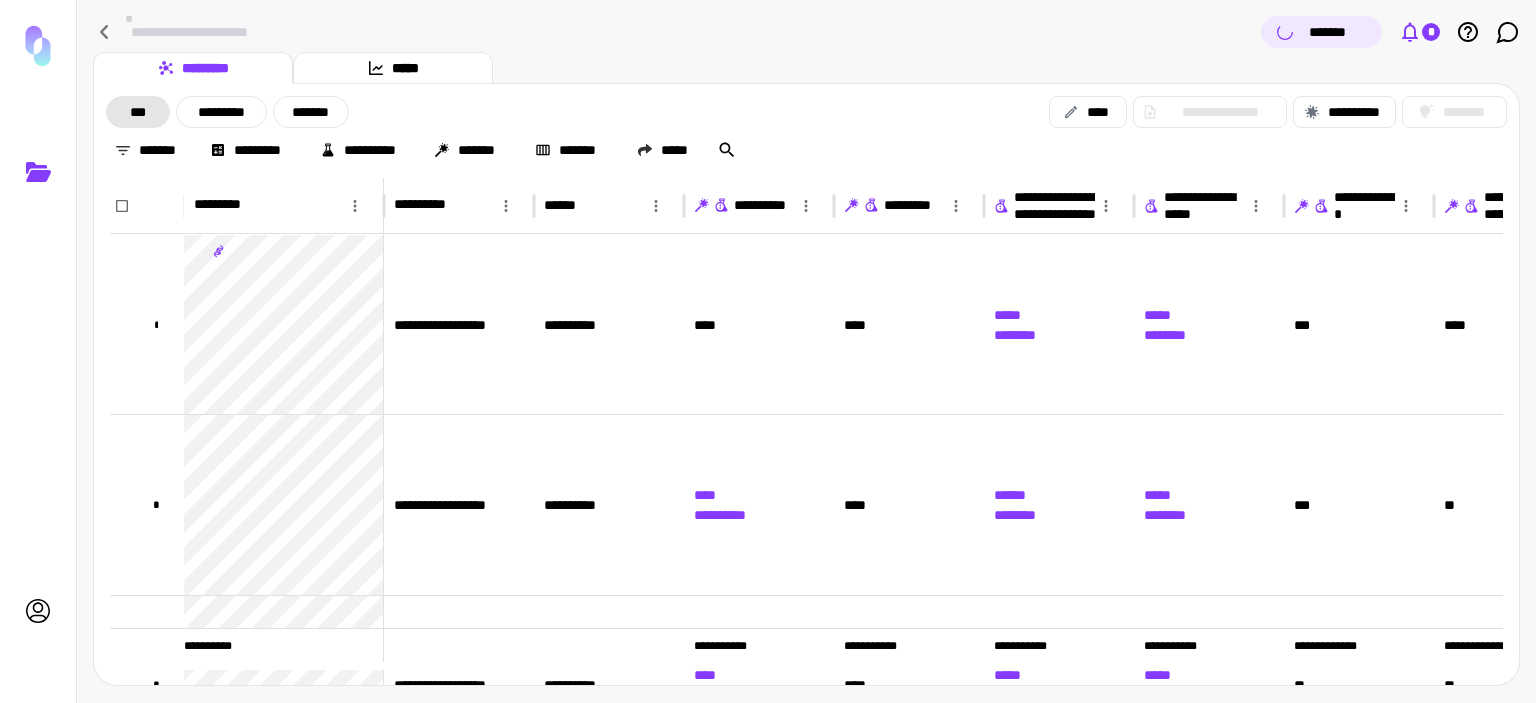 click 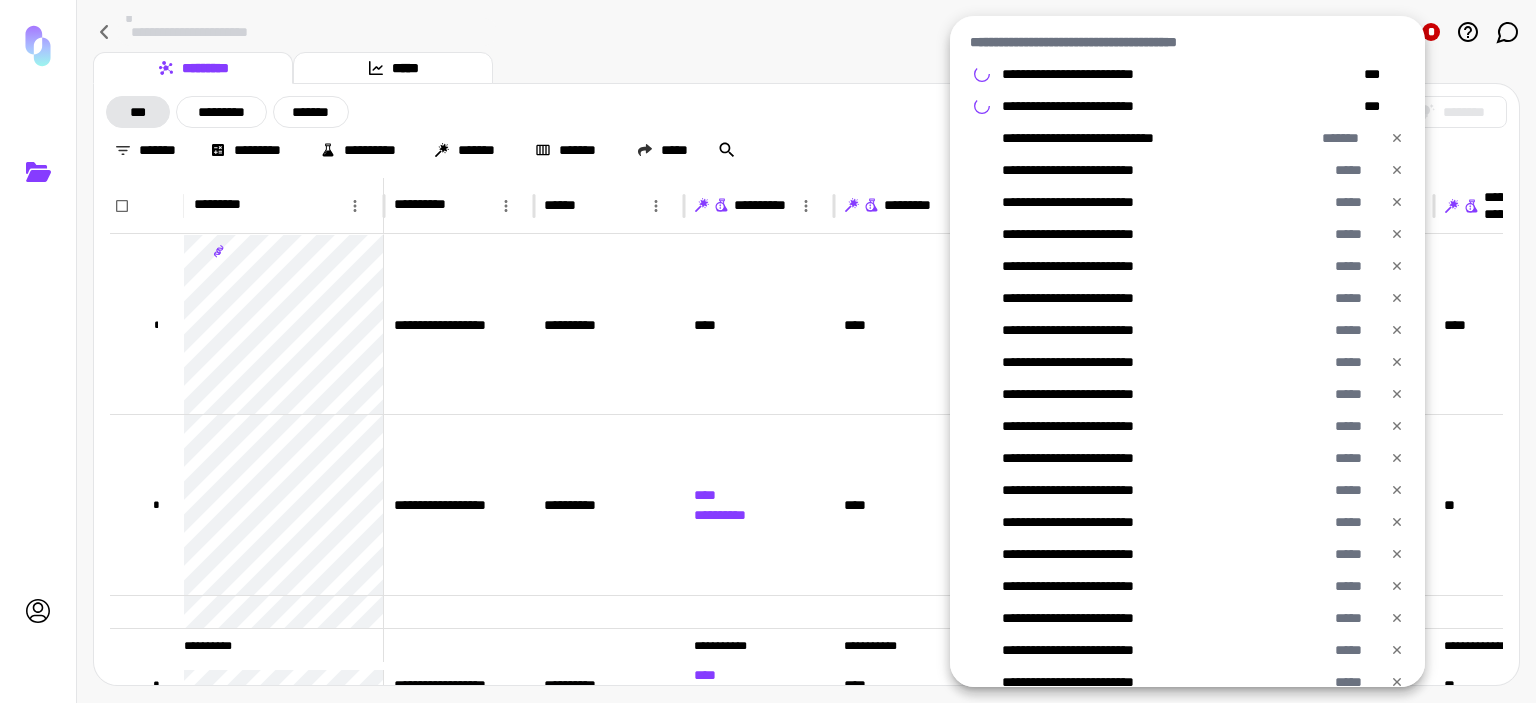 click at bounding box center (982, 74) 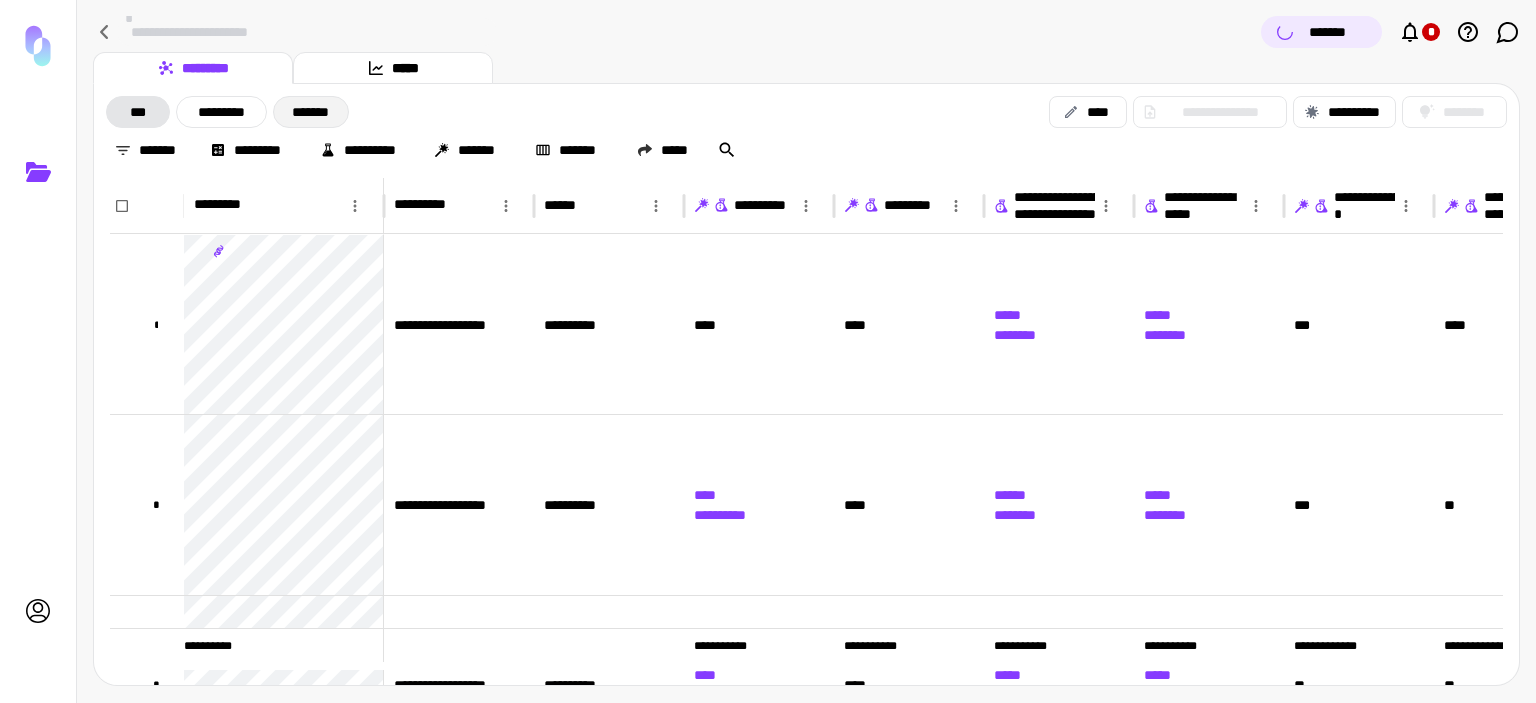 click on "*******" at bounding box center (311, 112) 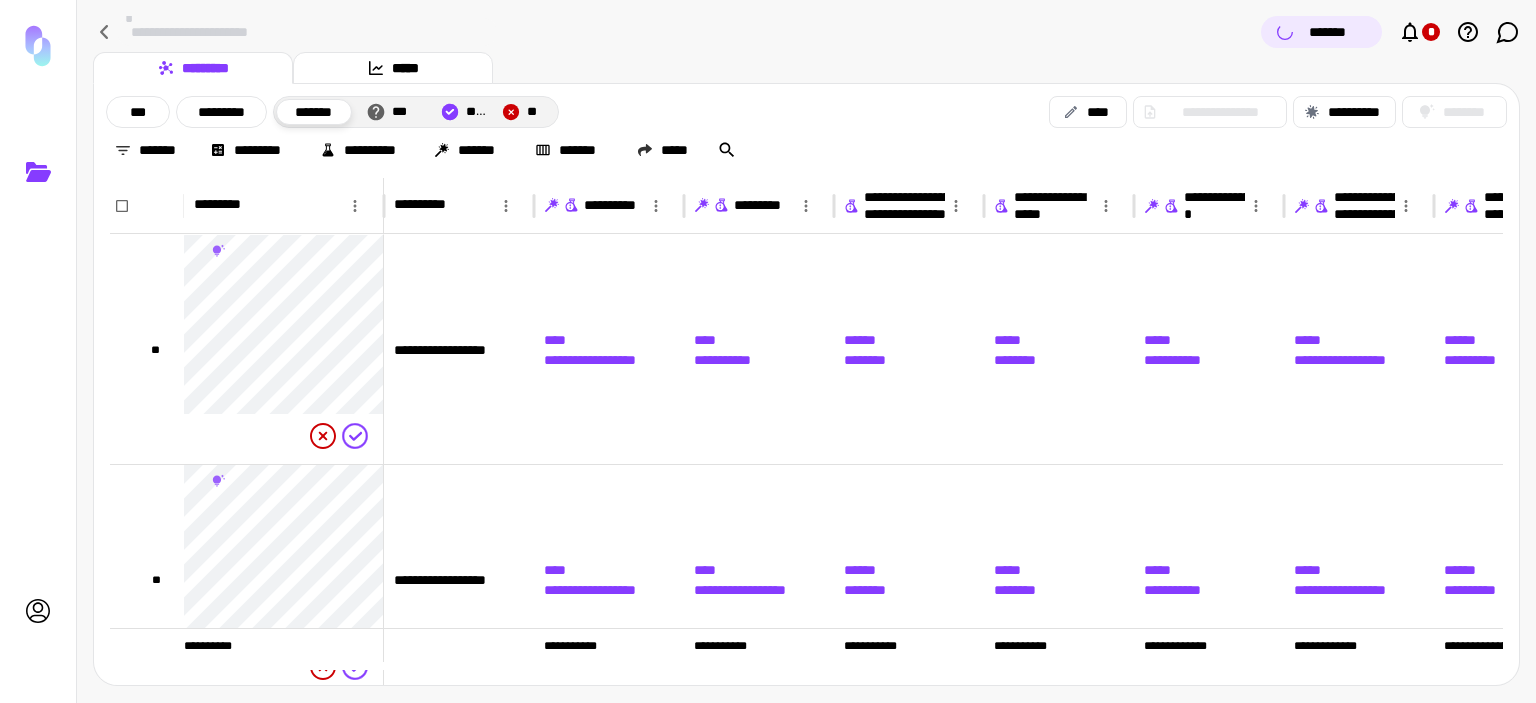 click 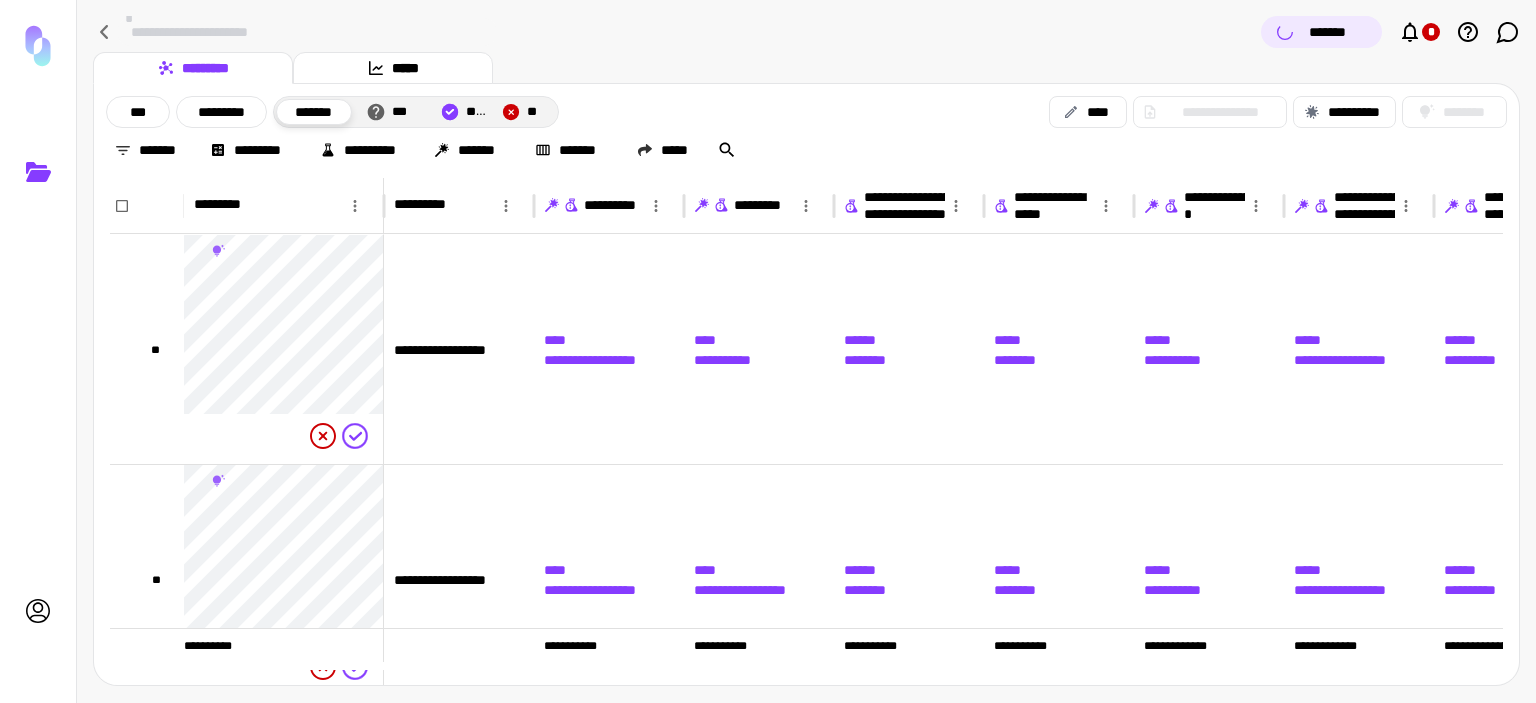 click 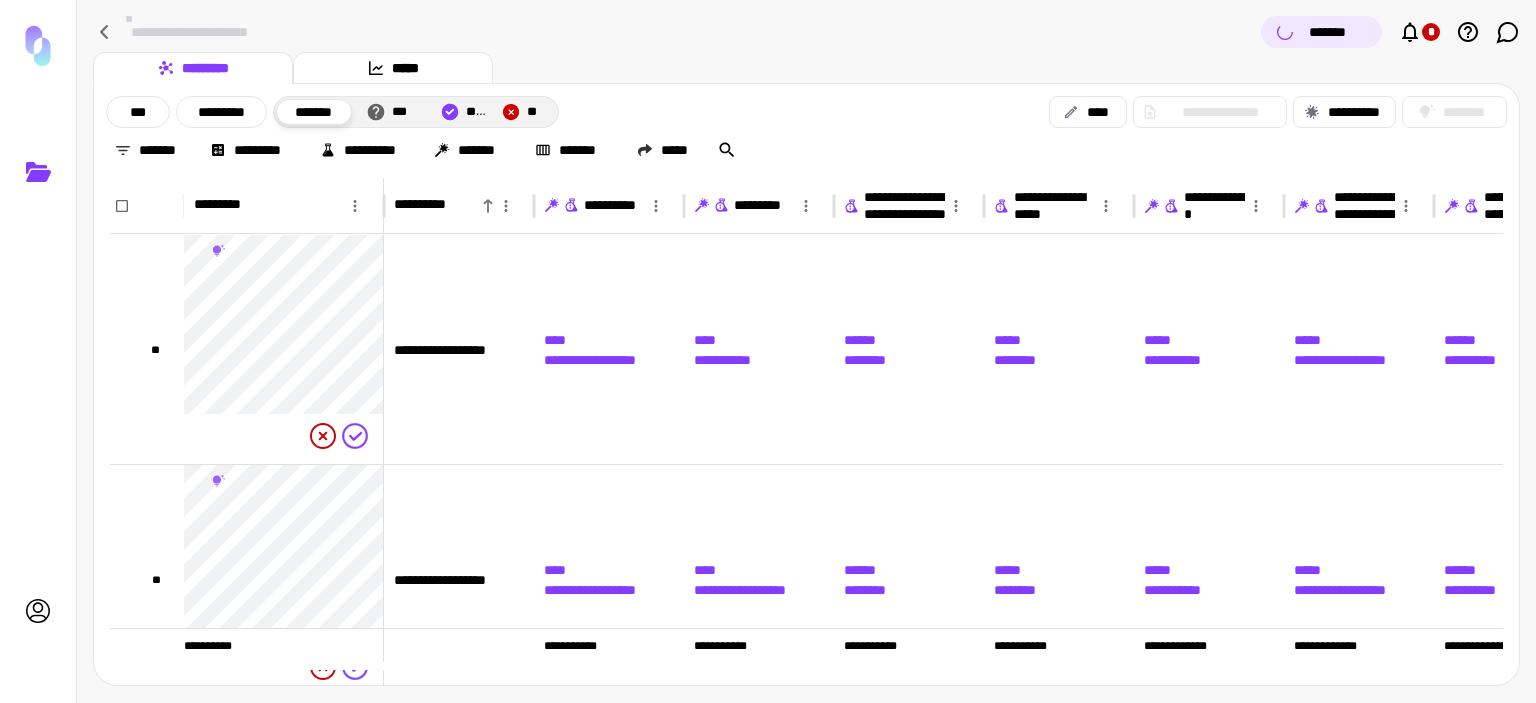 click 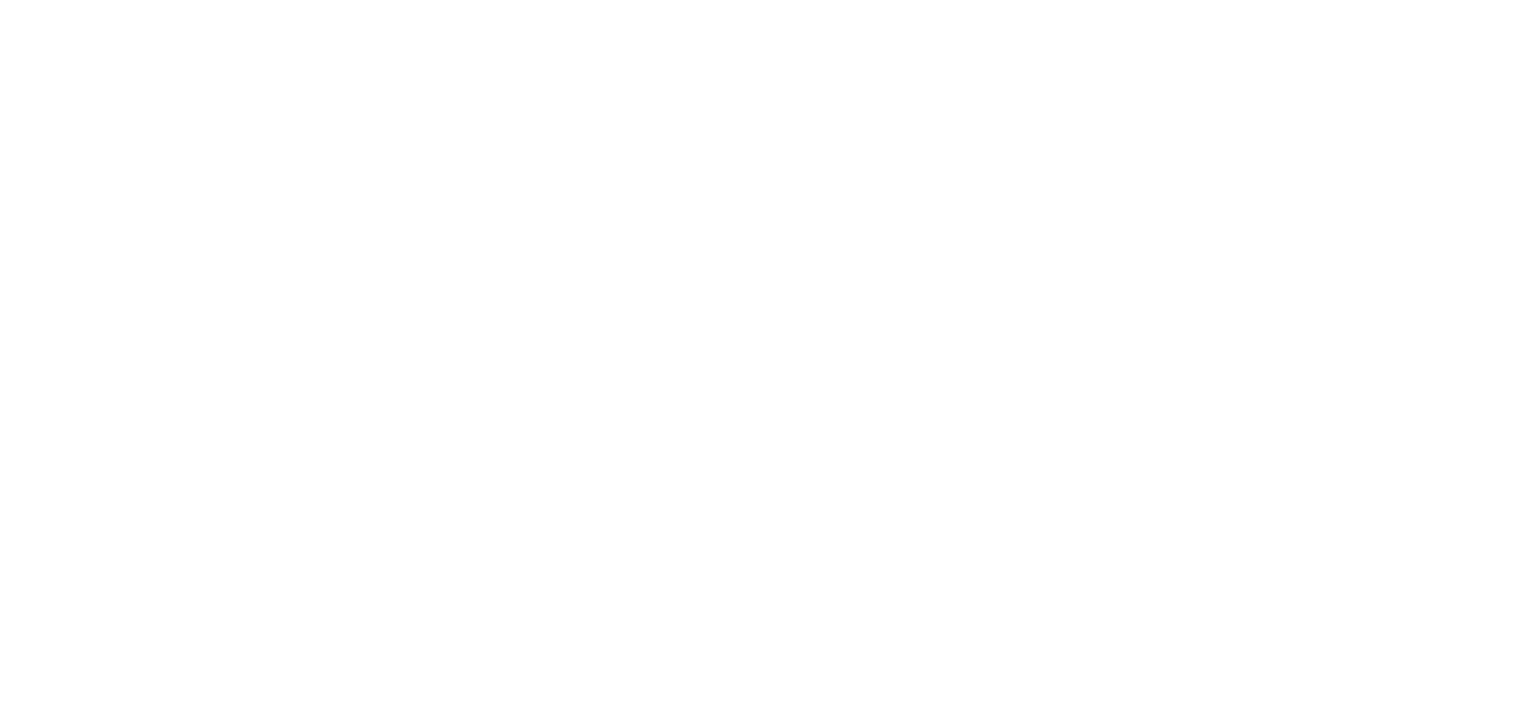 scroll, scrollTop: 0, scrollLeft: 0, axis: both 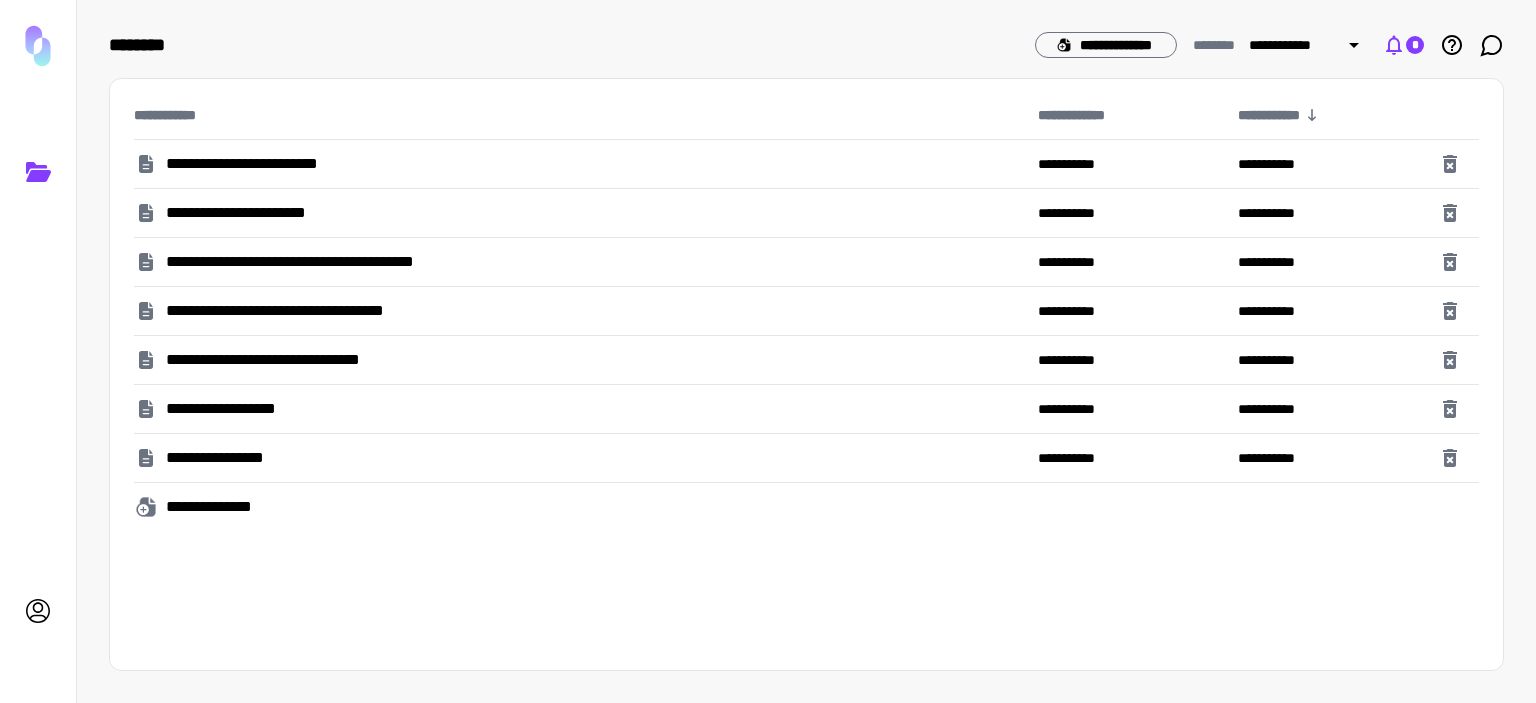 click 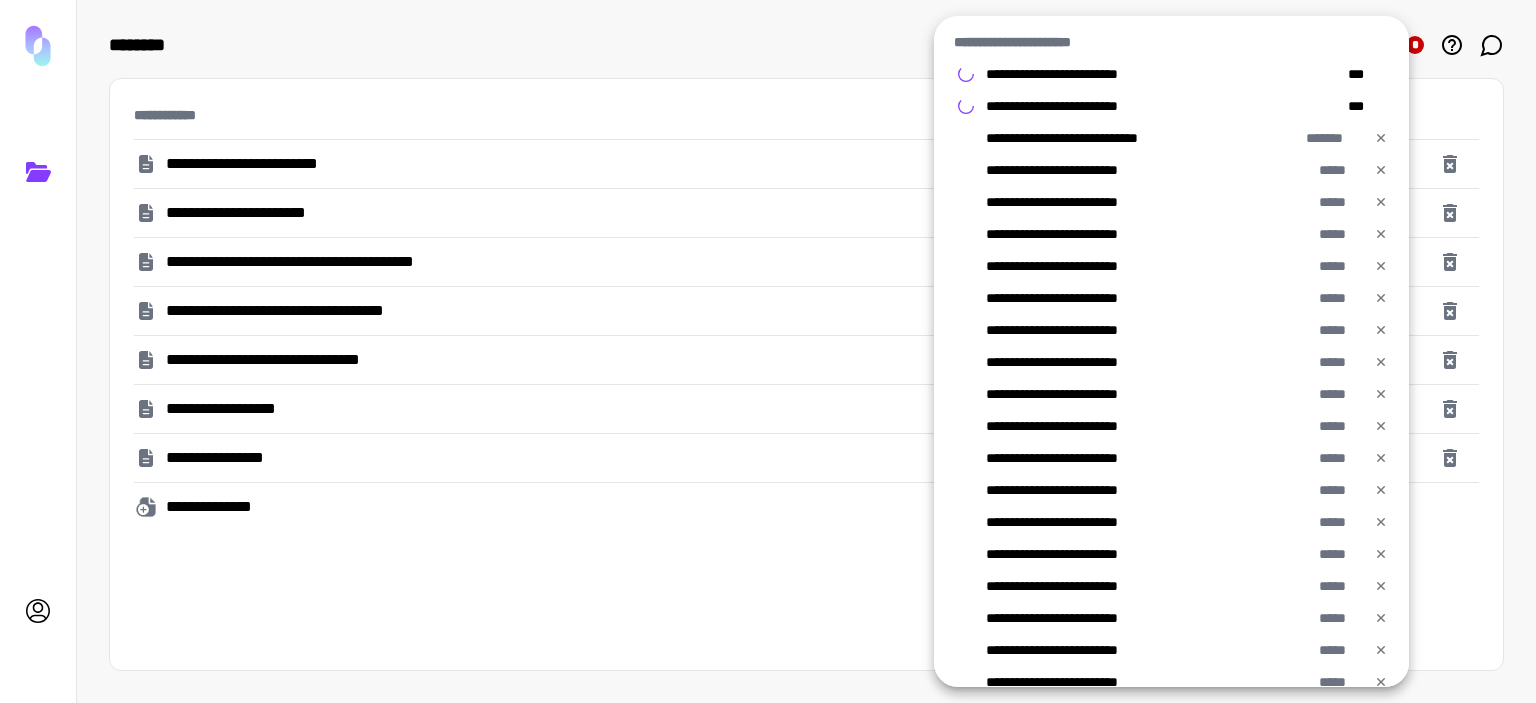 click at bounding box center [768, 351] 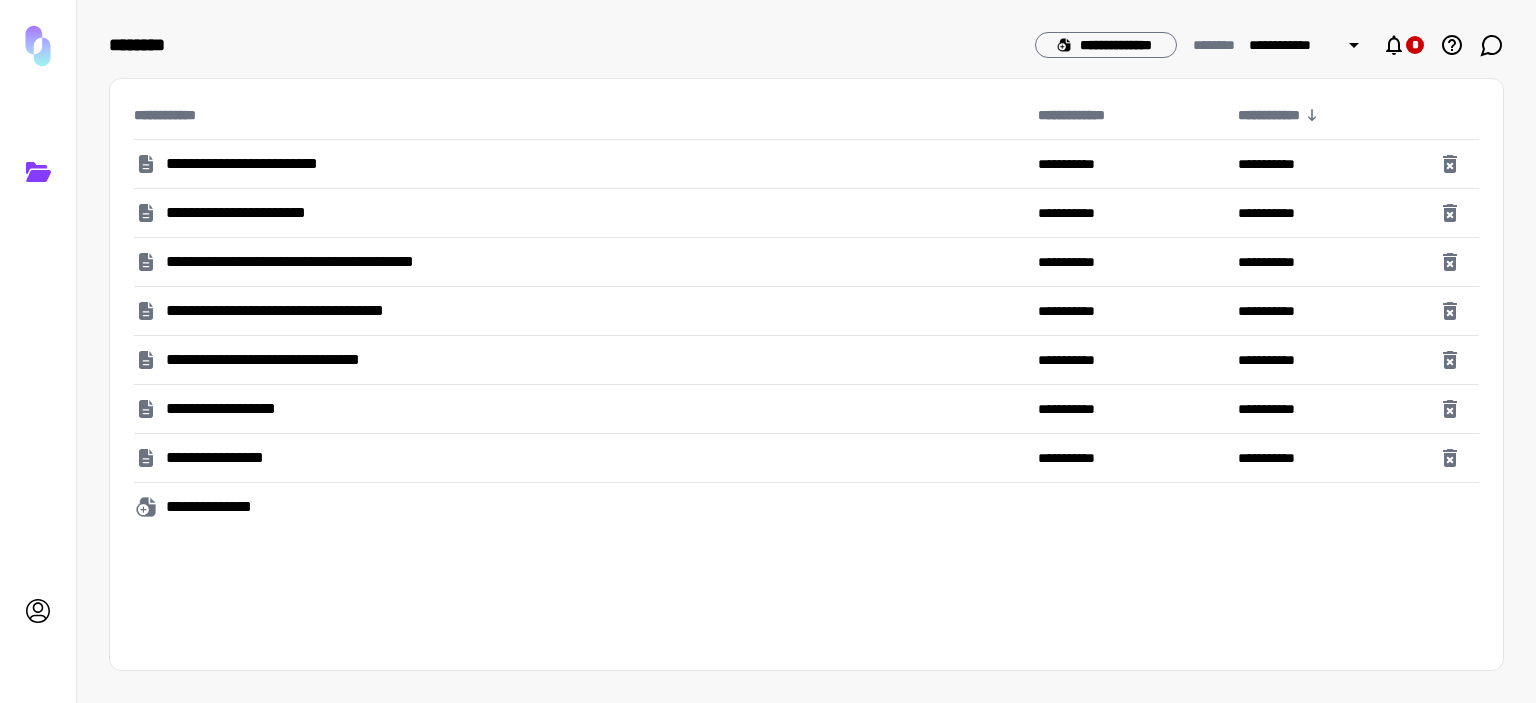 click on "**********" at bounding box center [264, 213] 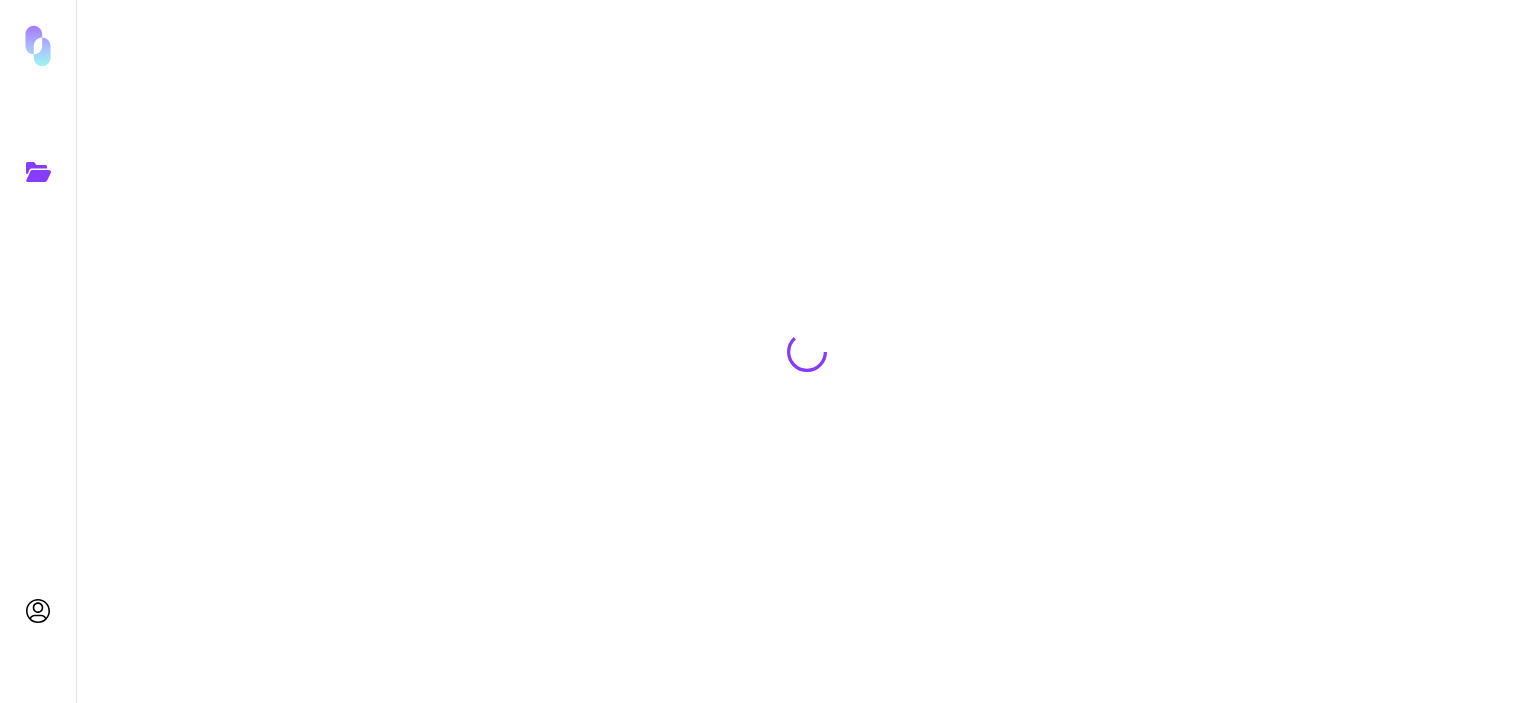 click on "**********" at bounding box center [806, 351] 